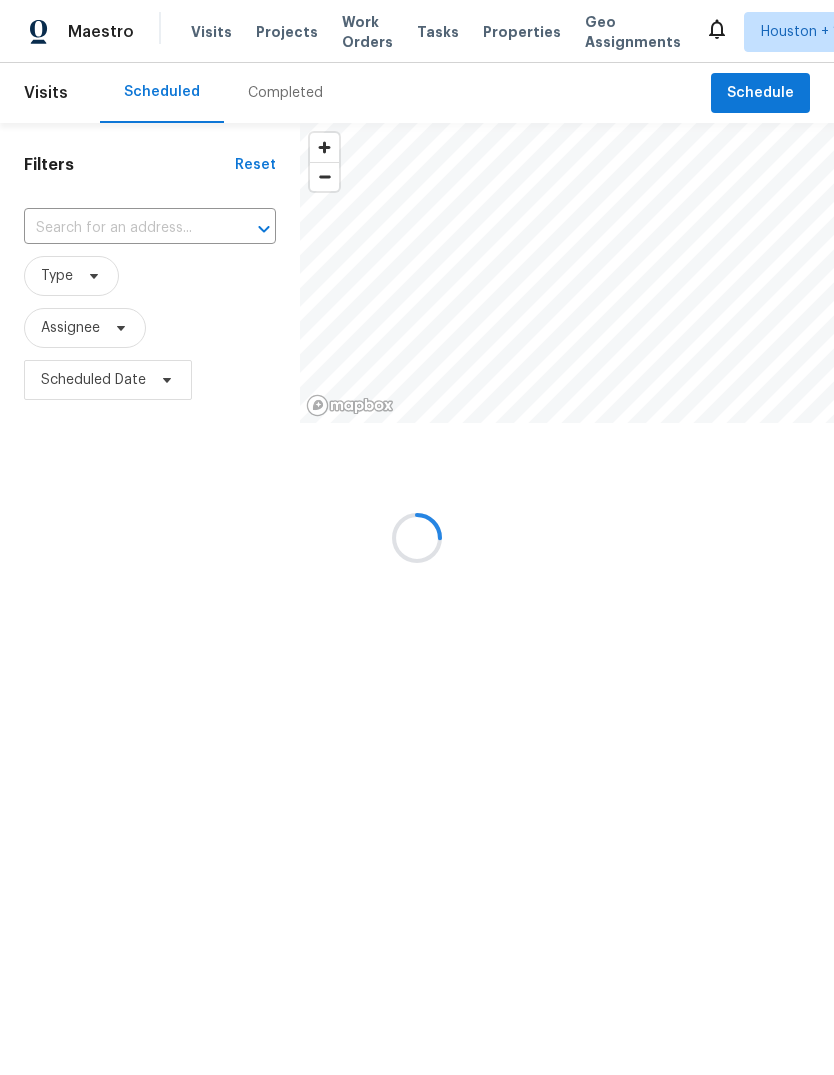 scroll, scrollTop: 0, scrollLeft: 0, axis: both 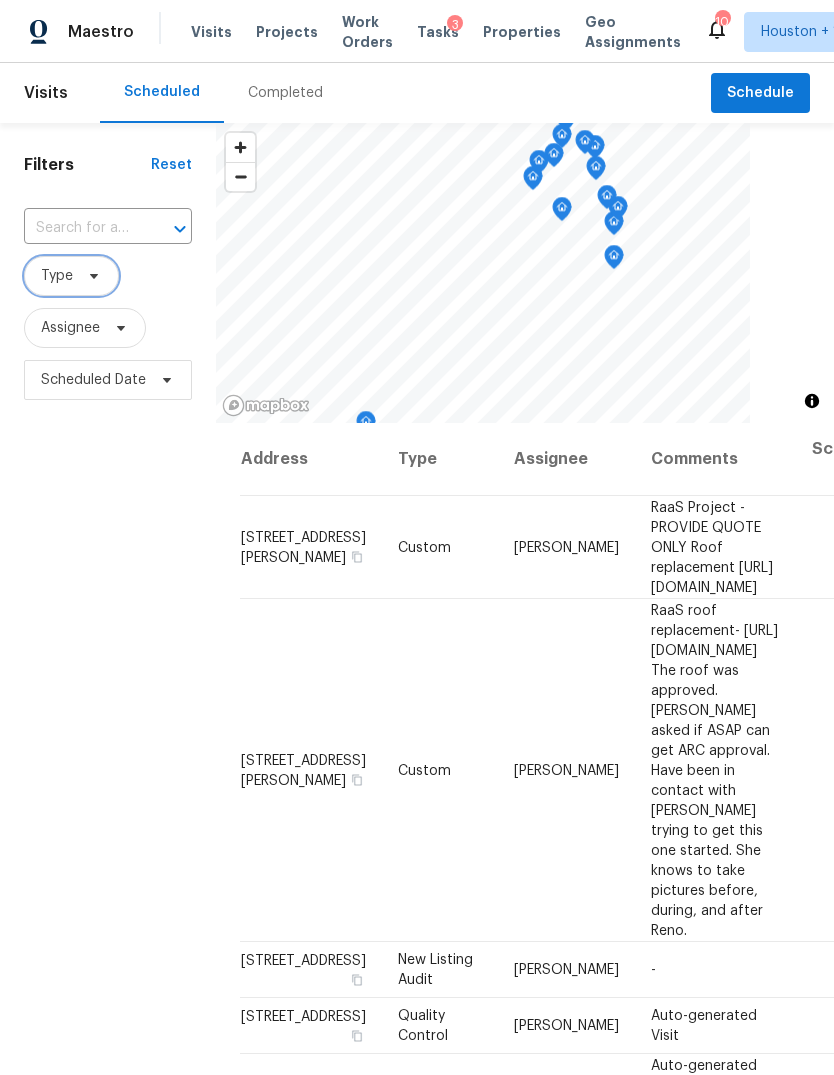 click on "Type" at bounding box center (57, 276) 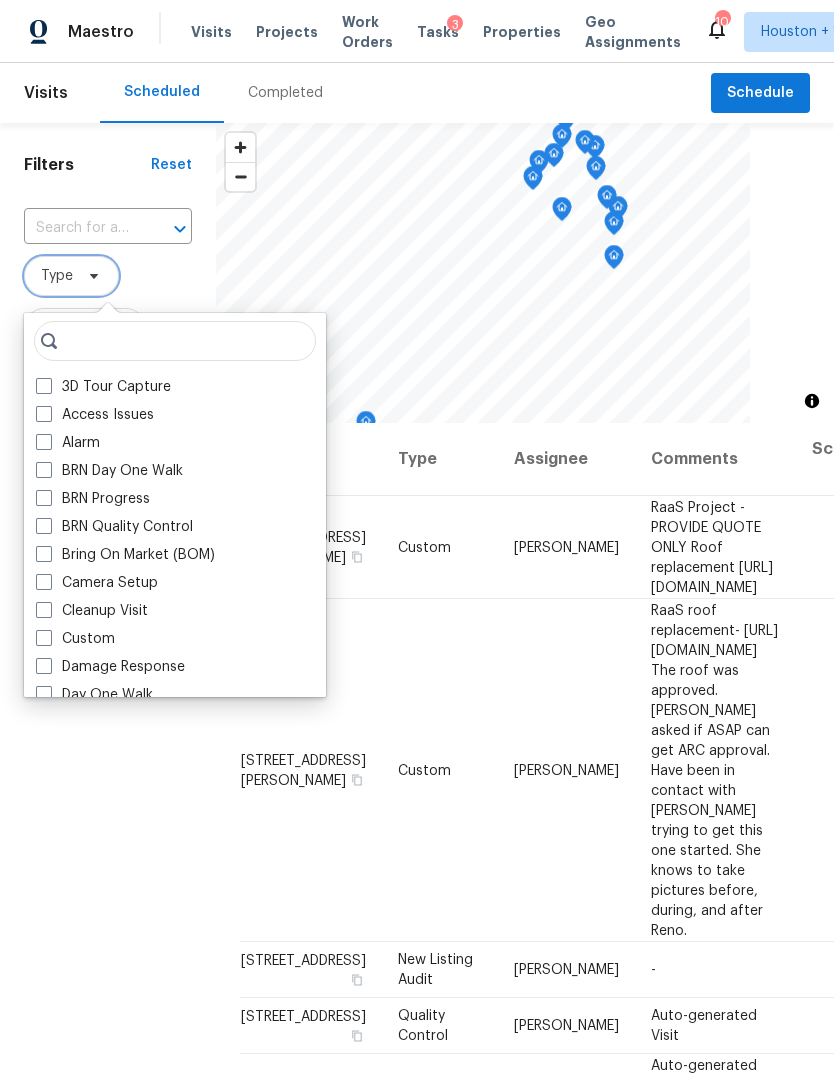 click on "Type" at bounding box center (57, 276) 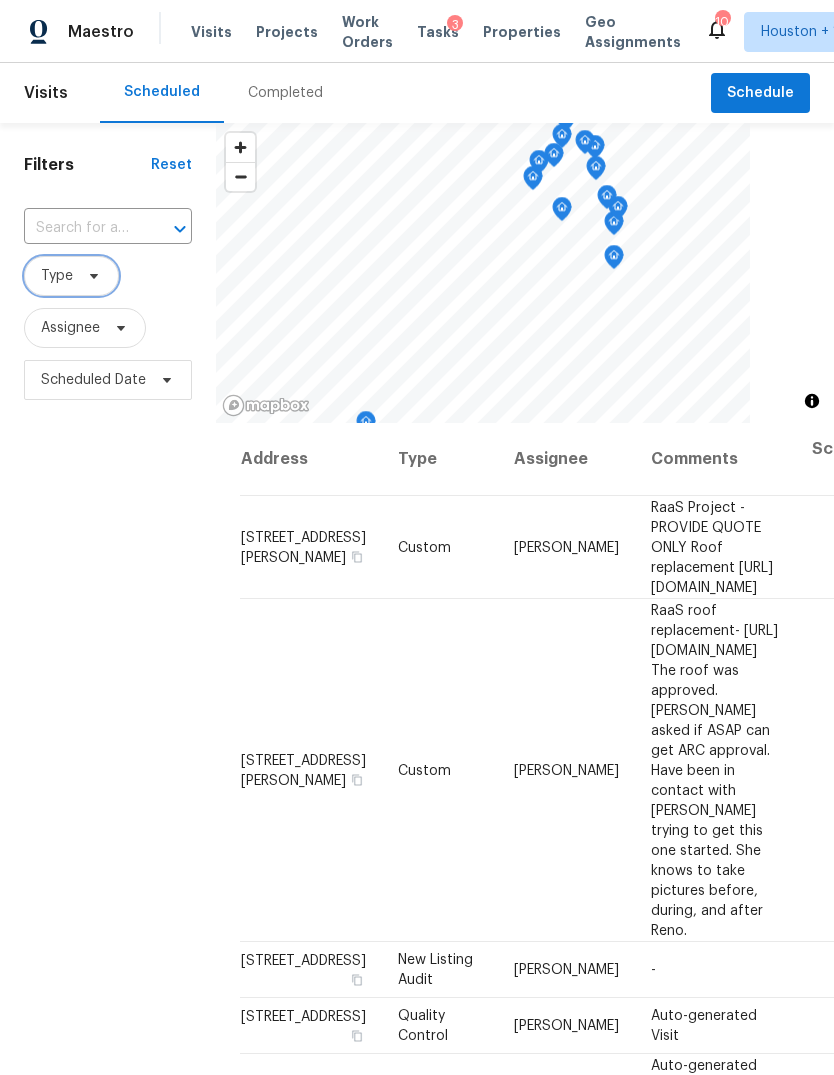 click on "Type" at bounding box center (71, 276) 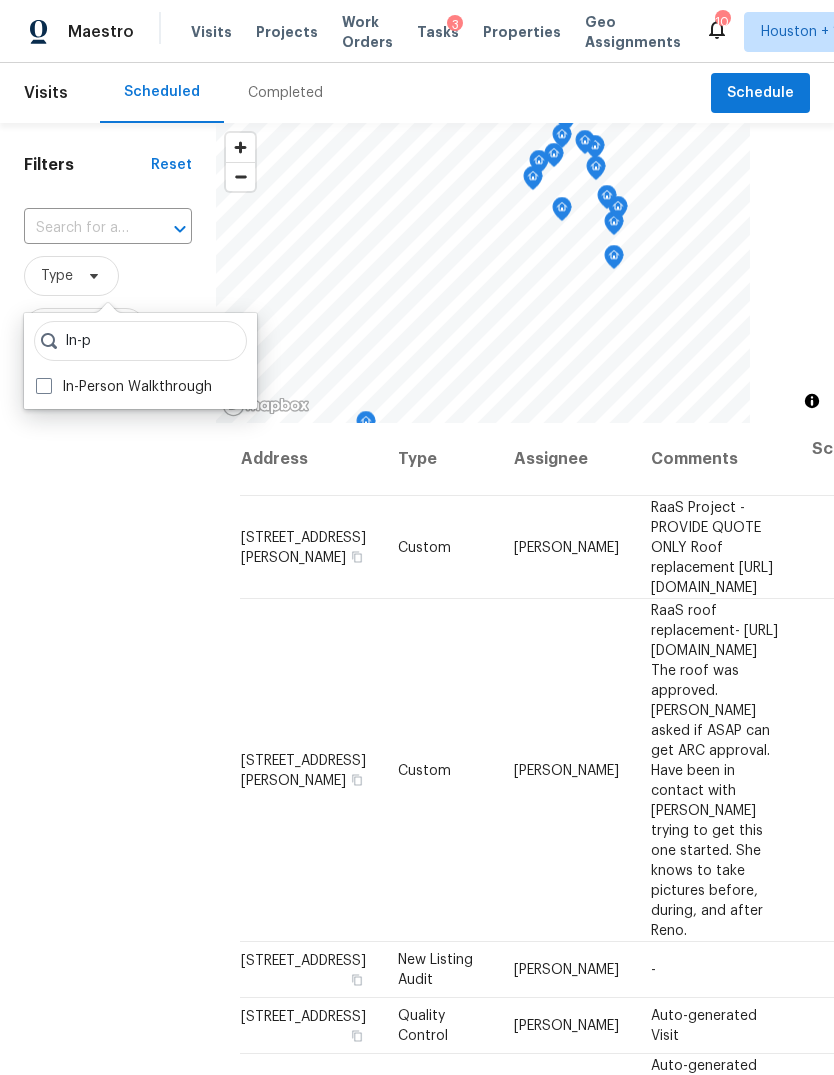 type on "In-p" 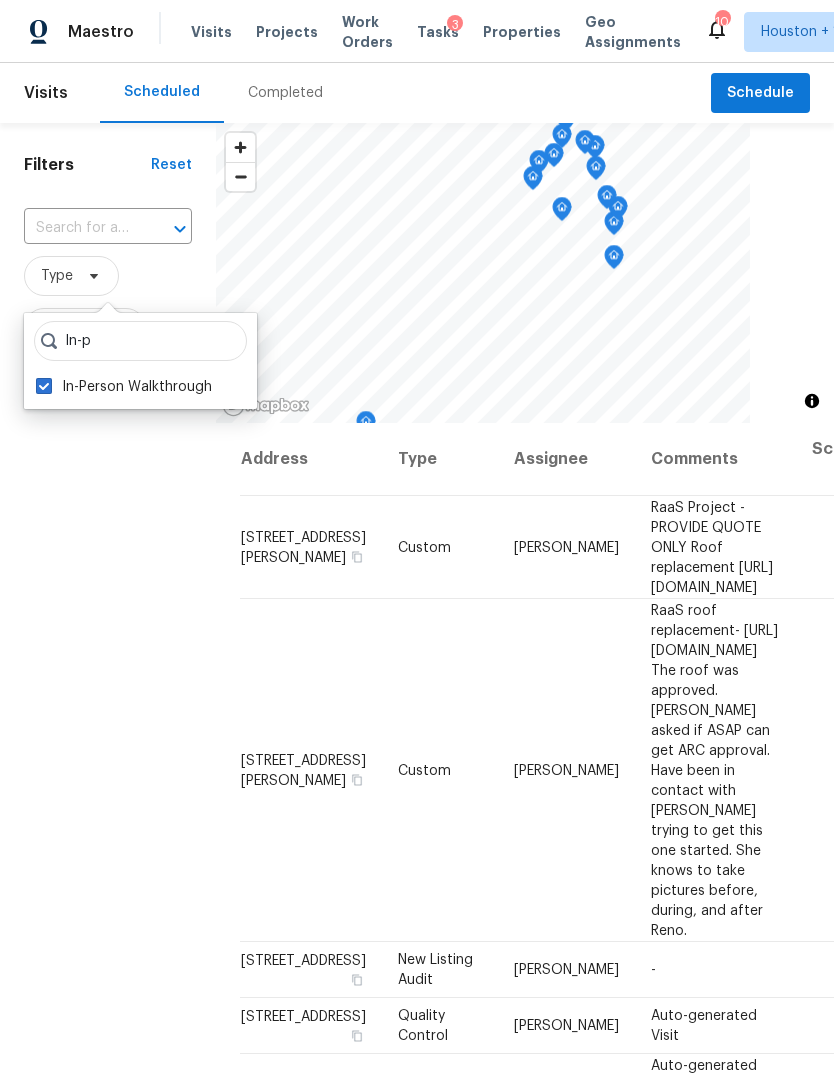 checkbox on "true" 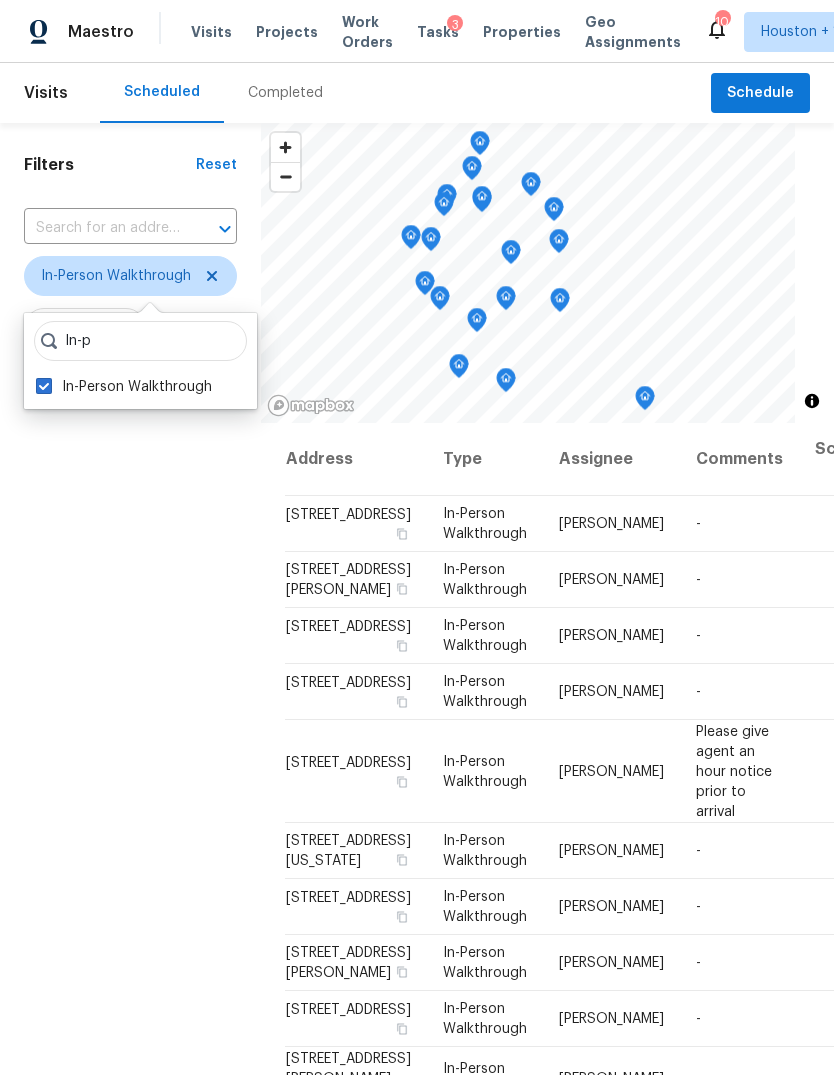 click on "Filters Reset ​ In-Person Walkthrough Assignee Scheduled Date" at bounding box center (130, 703) 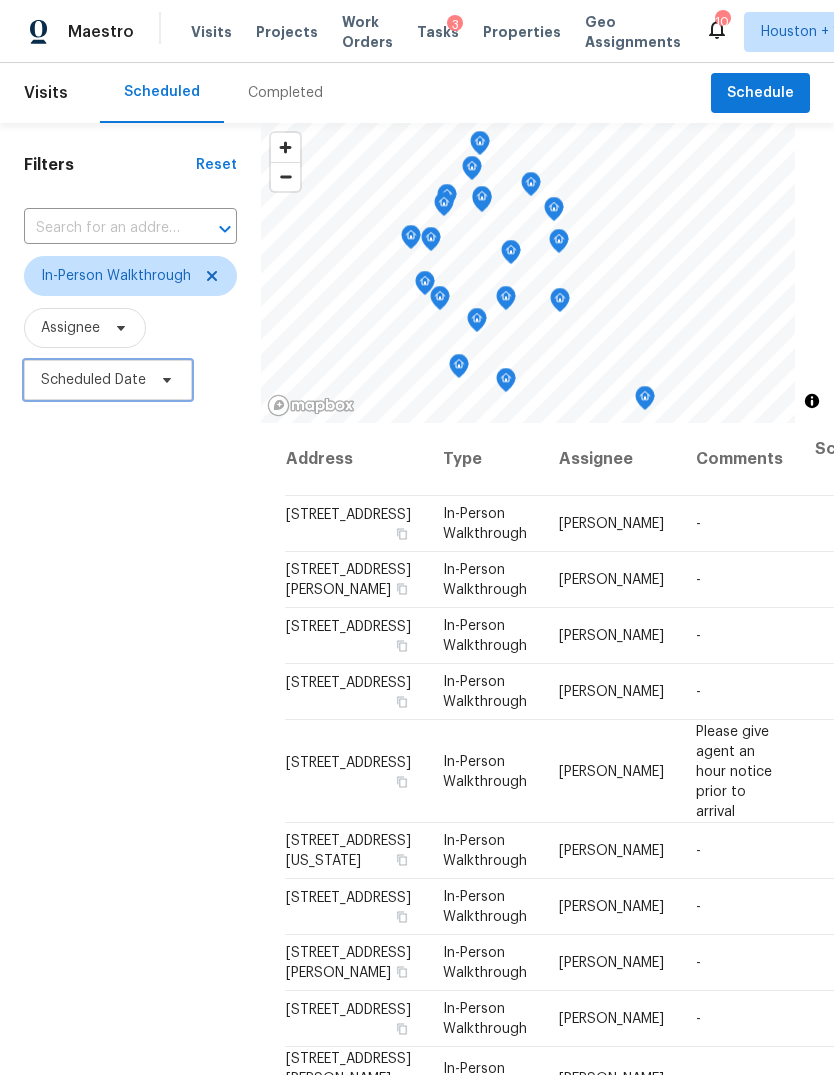click on "Scheduled Date" at bounding box center [93, 380] 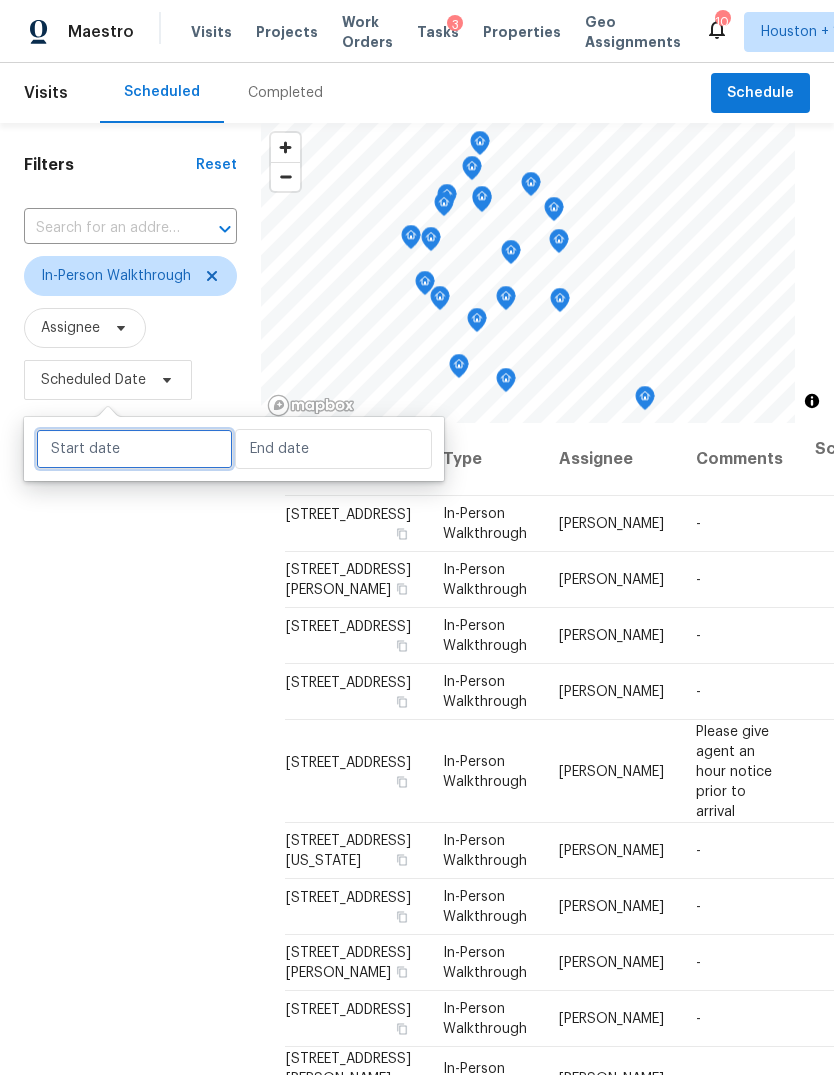 click at bounding box center (134, 449) 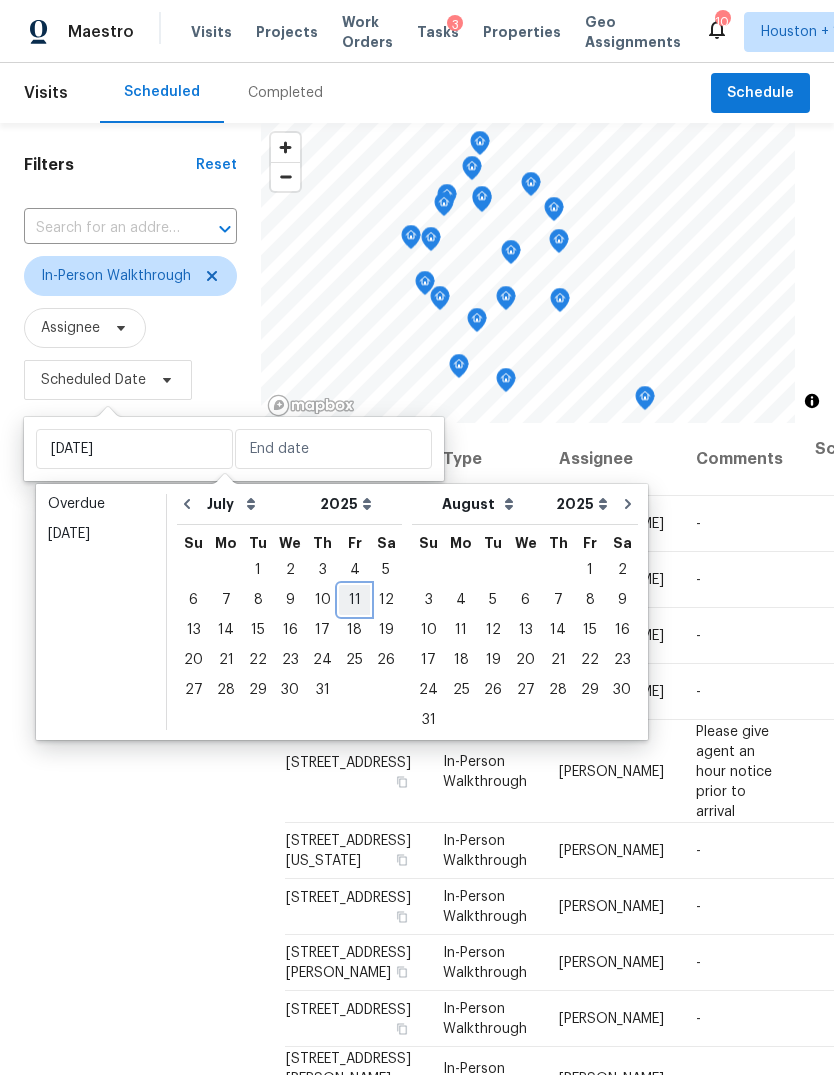 click on "11" at bounding box center [354, 600] 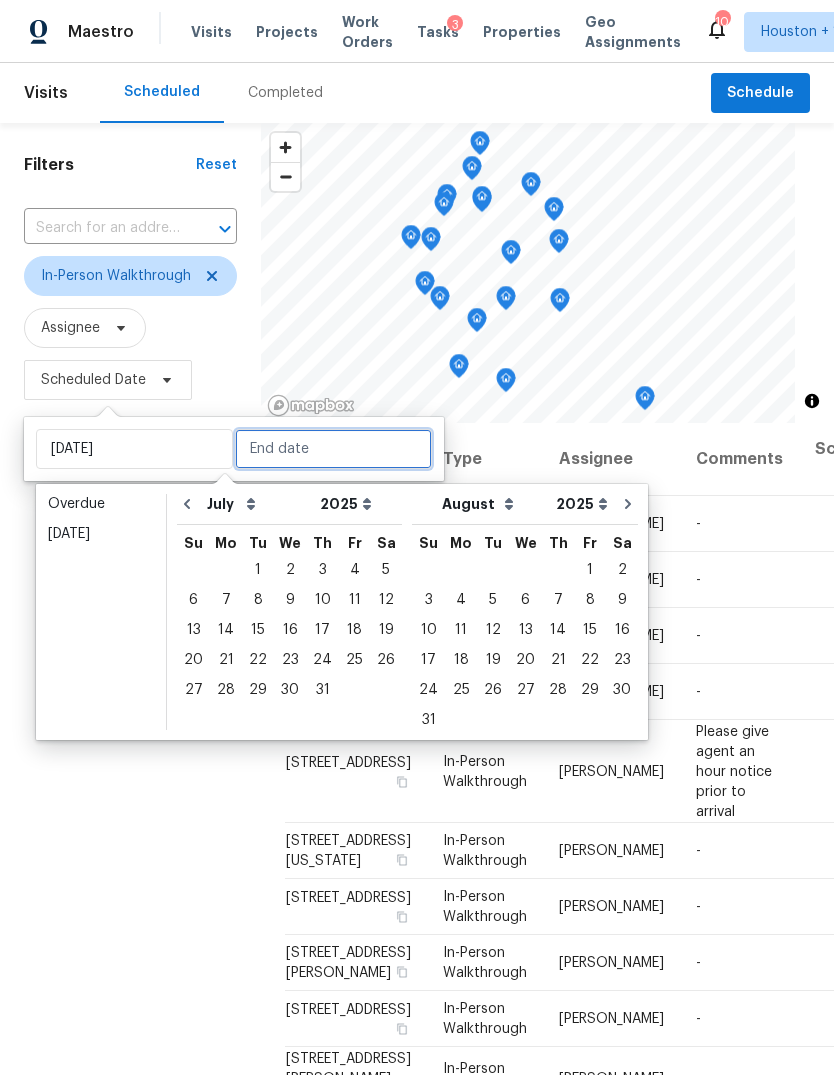 type on "[DATE]" 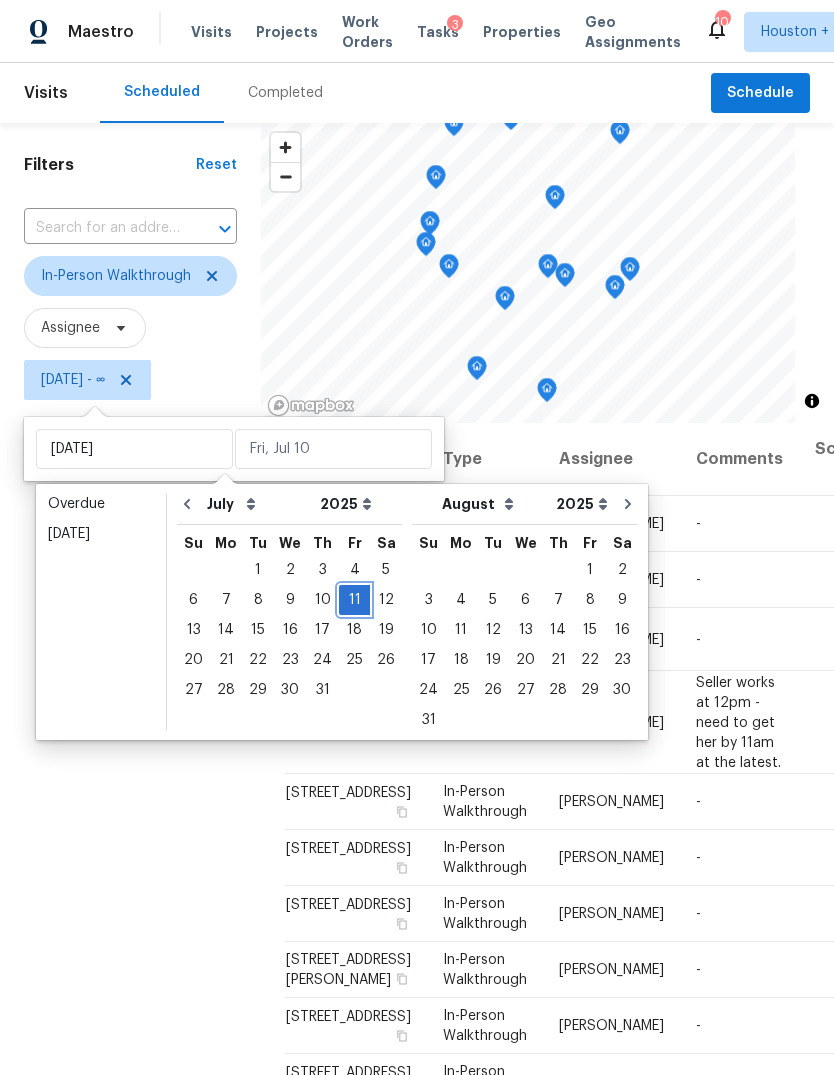 click on "11" at bounding box center [354, 600] 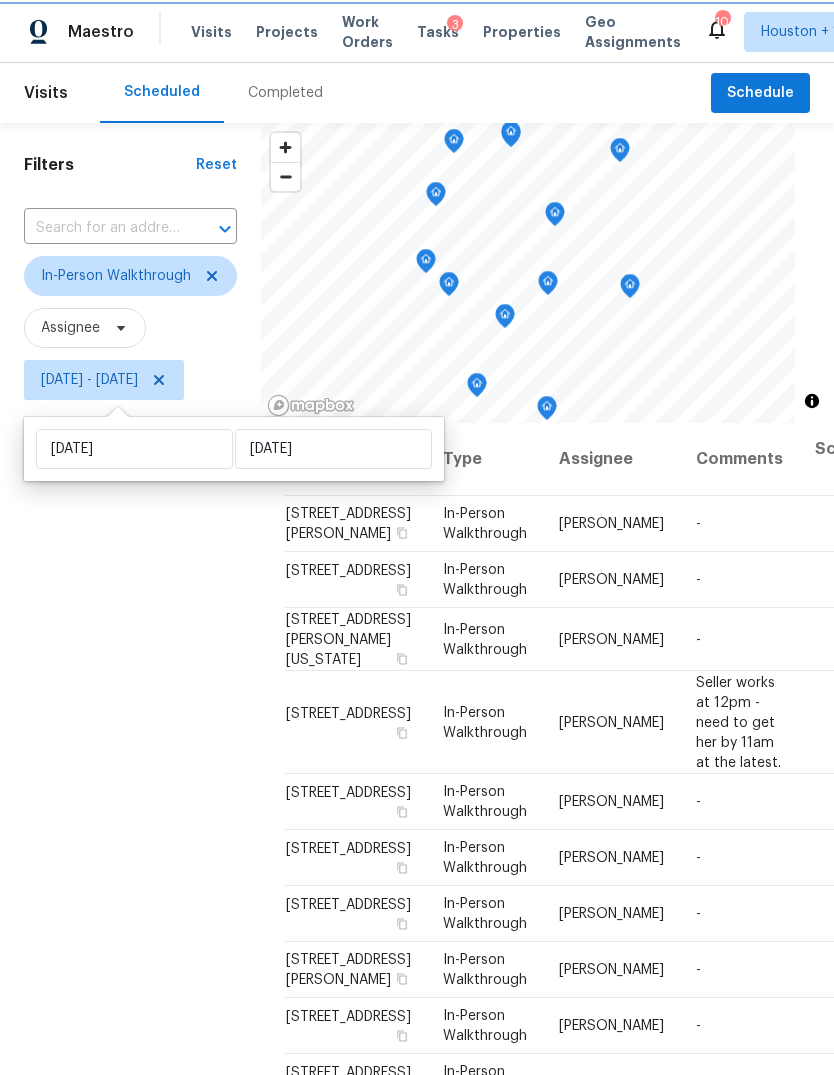 click on "Filters Reset ​ In-Person Walkthrough Assignee [DATE] - [DATE]" at bounding box center [130, 703] 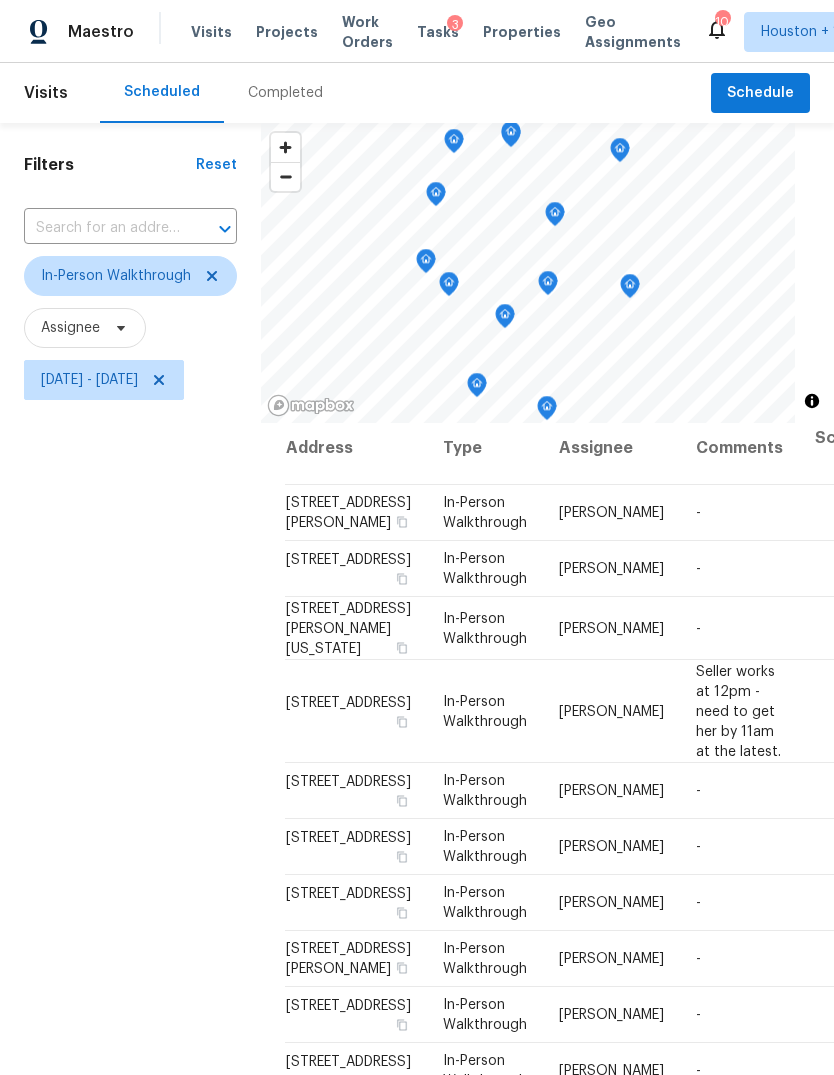 scroll, scrollTop: 348, scrollLeft: 0, axis: vertical 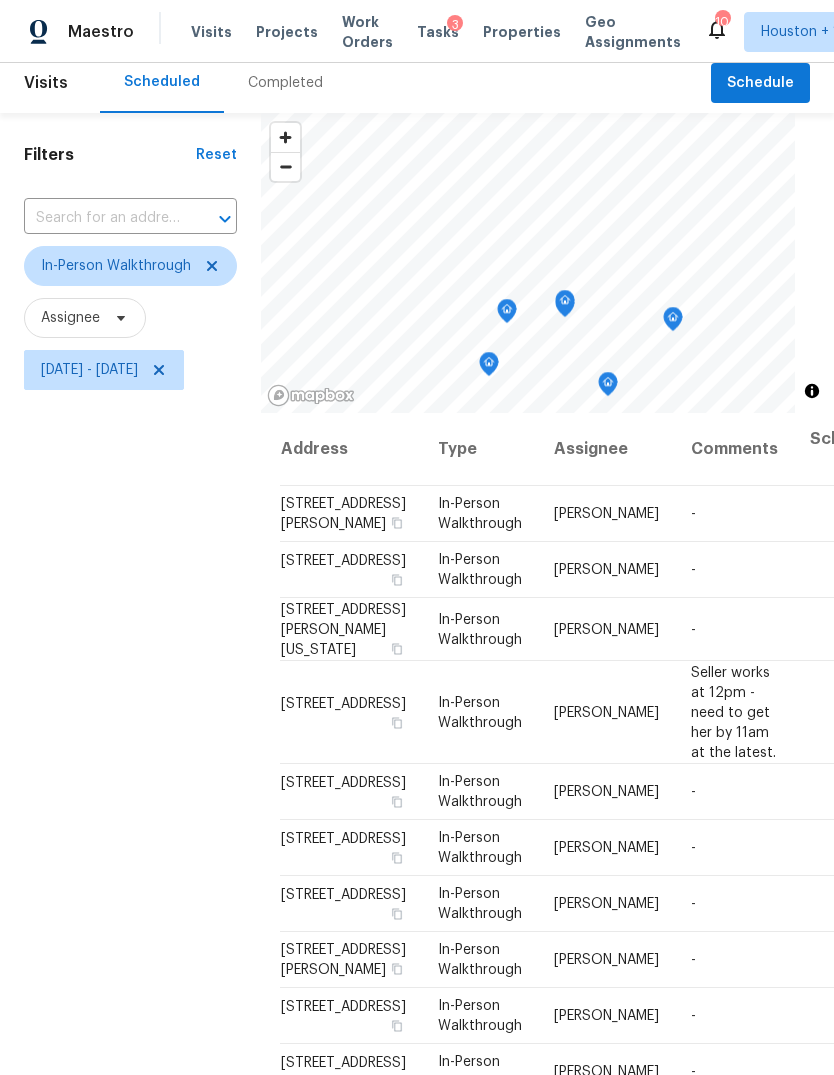 click 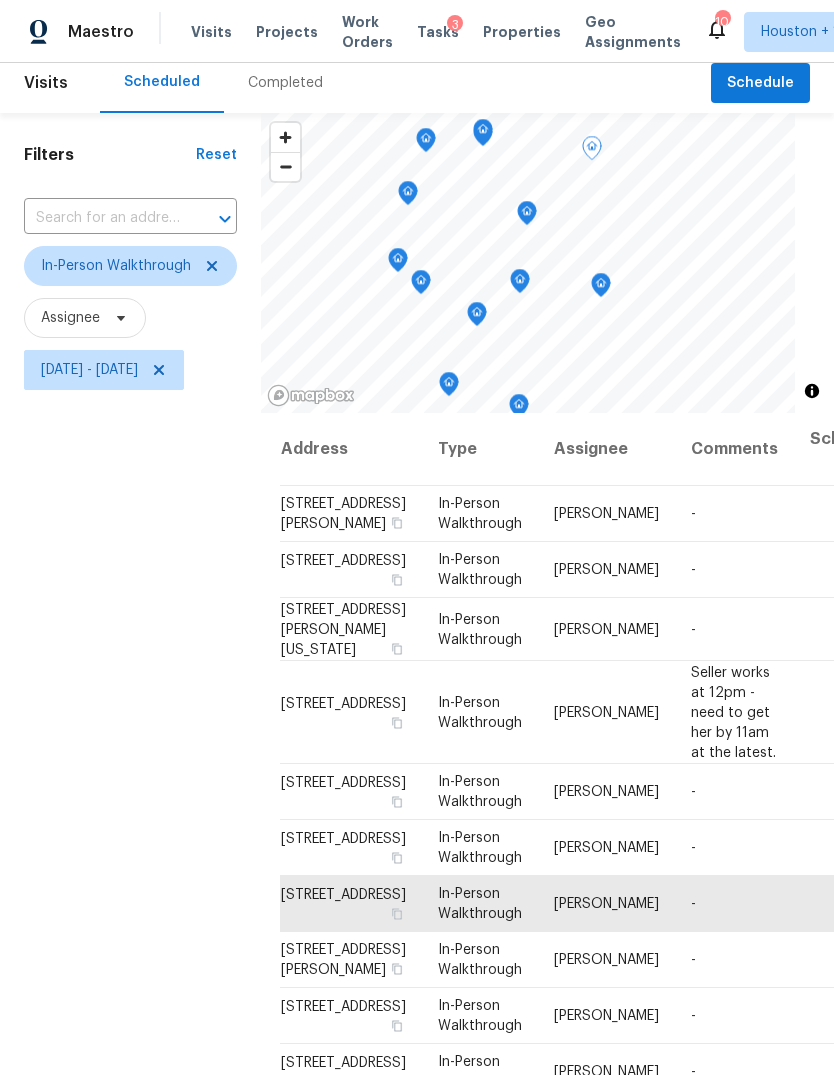 scroll, scrollTop: 0, scrollLeft: 5, axis: horizontal 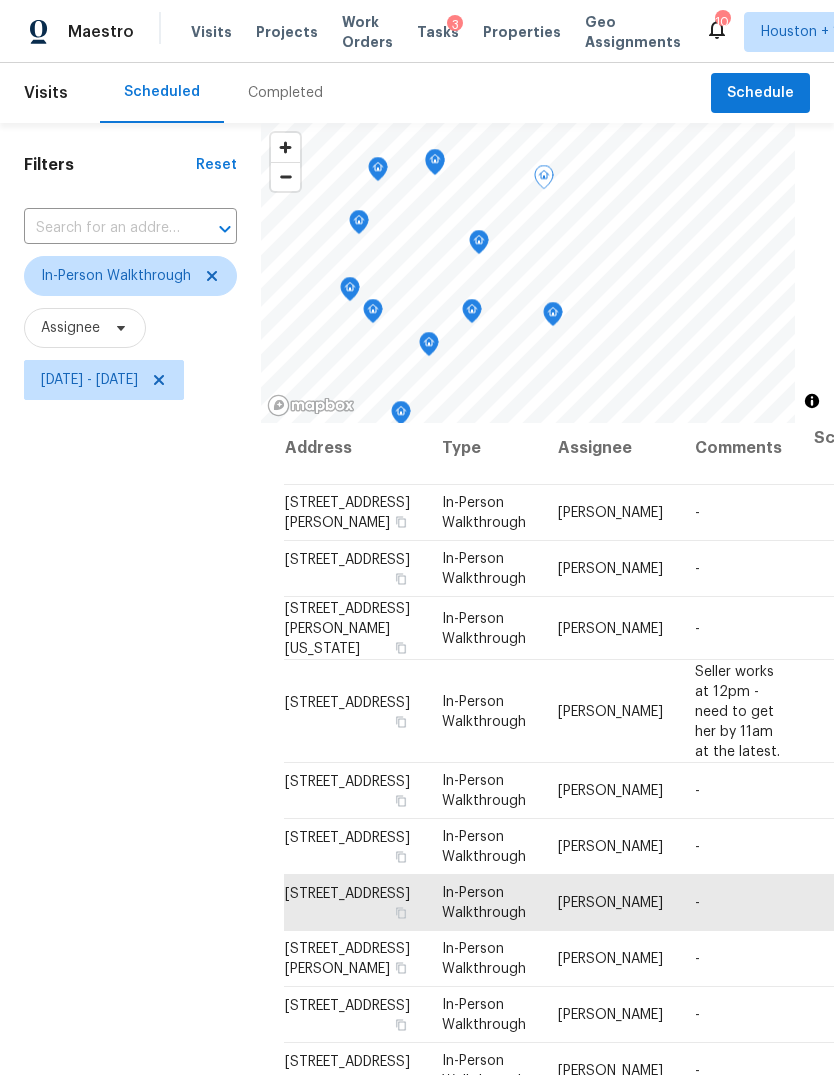 click 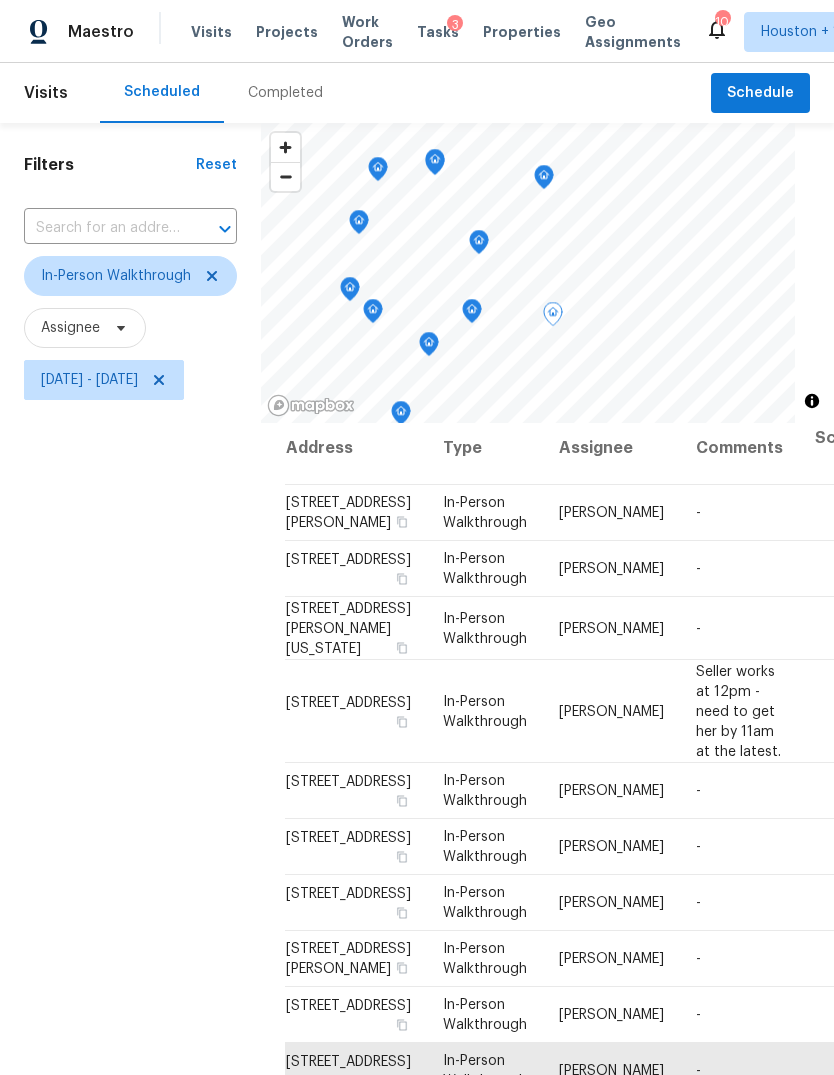 scroll, scrollTop: 348, scrollLeft: 0, axis: vertical 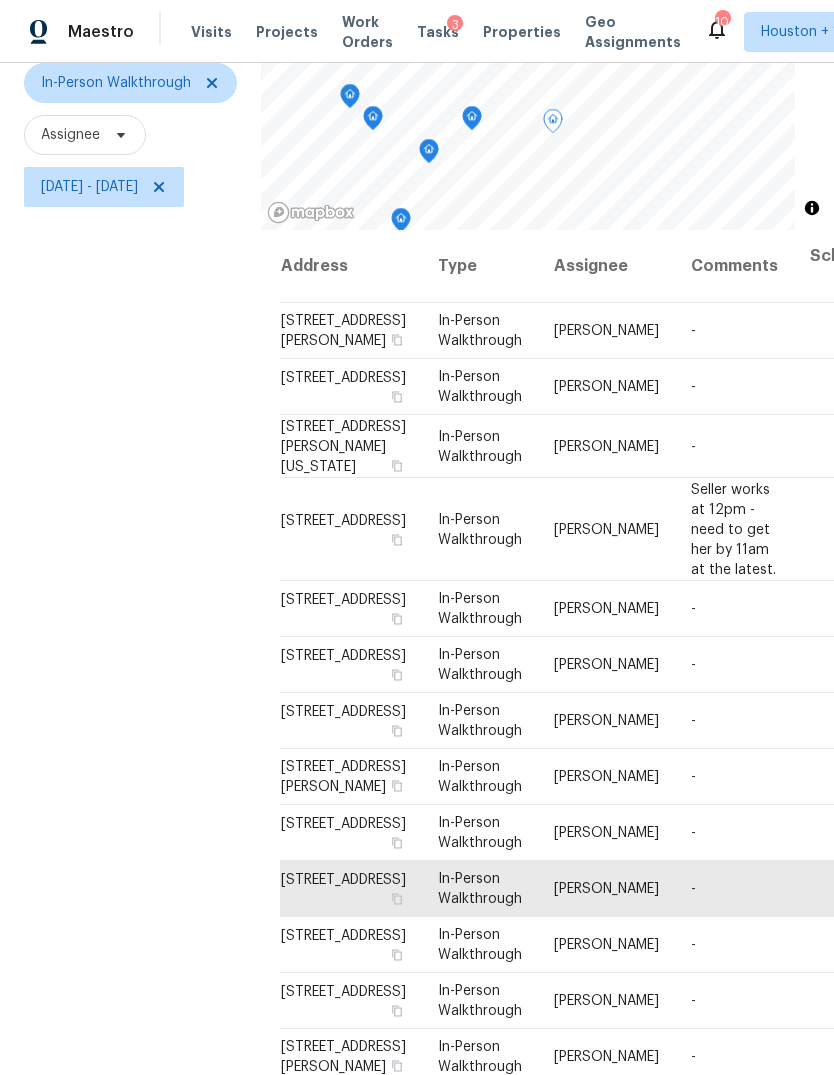 click on "Filters Reset ​ In-Person Walkthrough Assignee [DATE] - [DATE]" at bounding box center [130, 510] 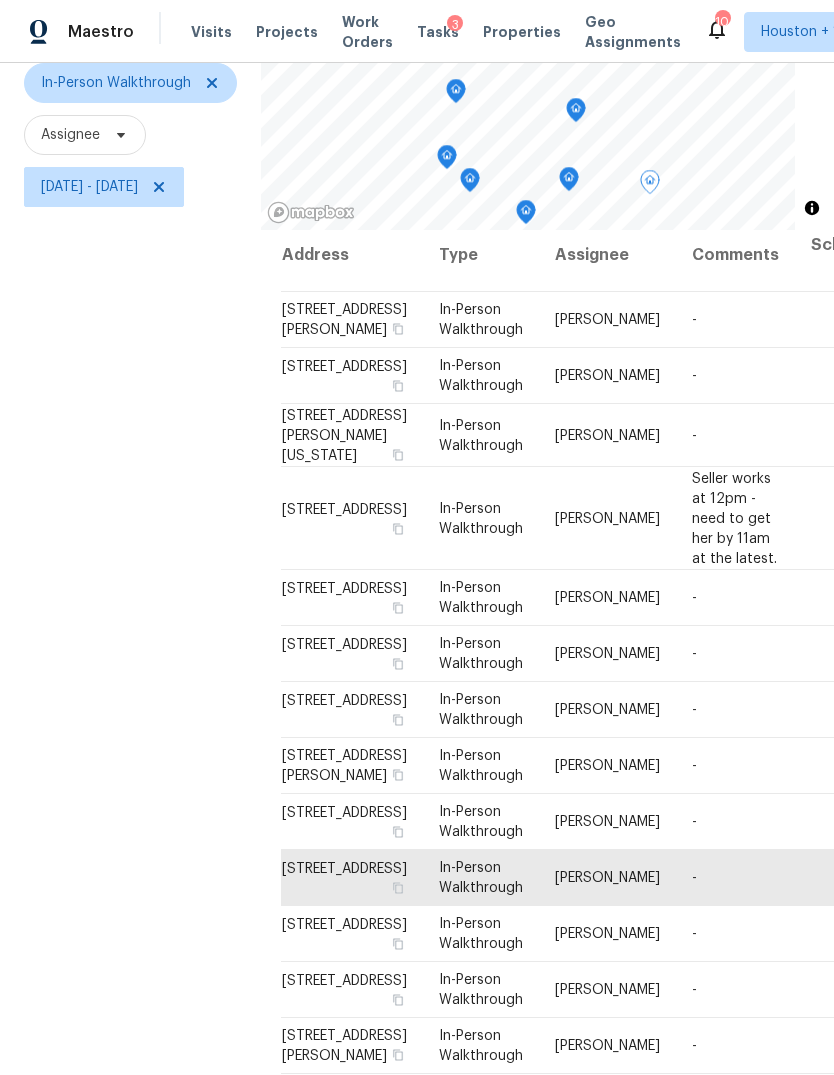 click 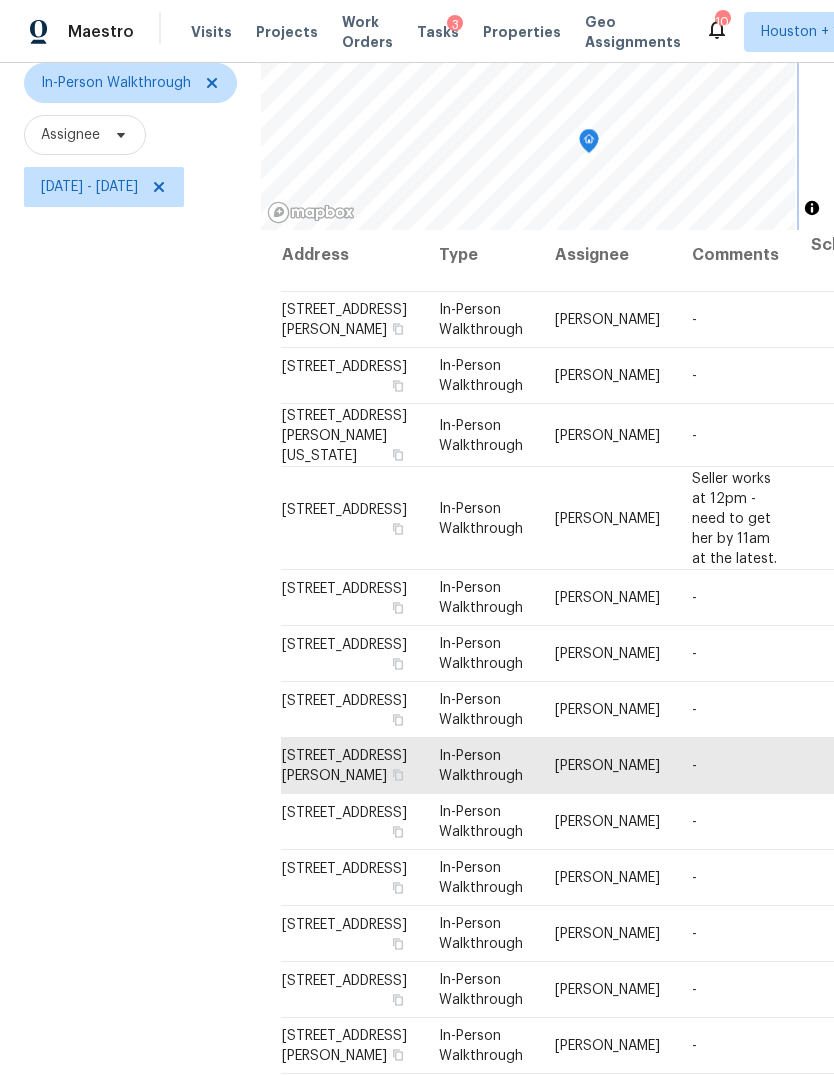 click 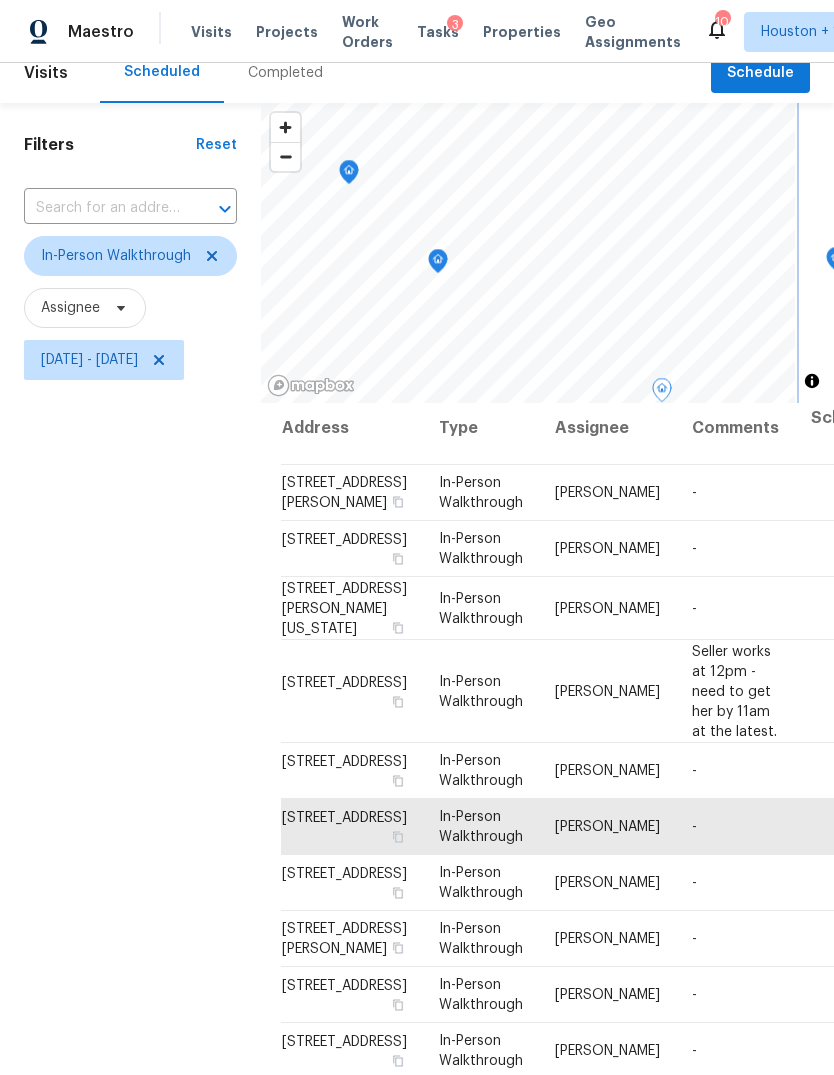 click 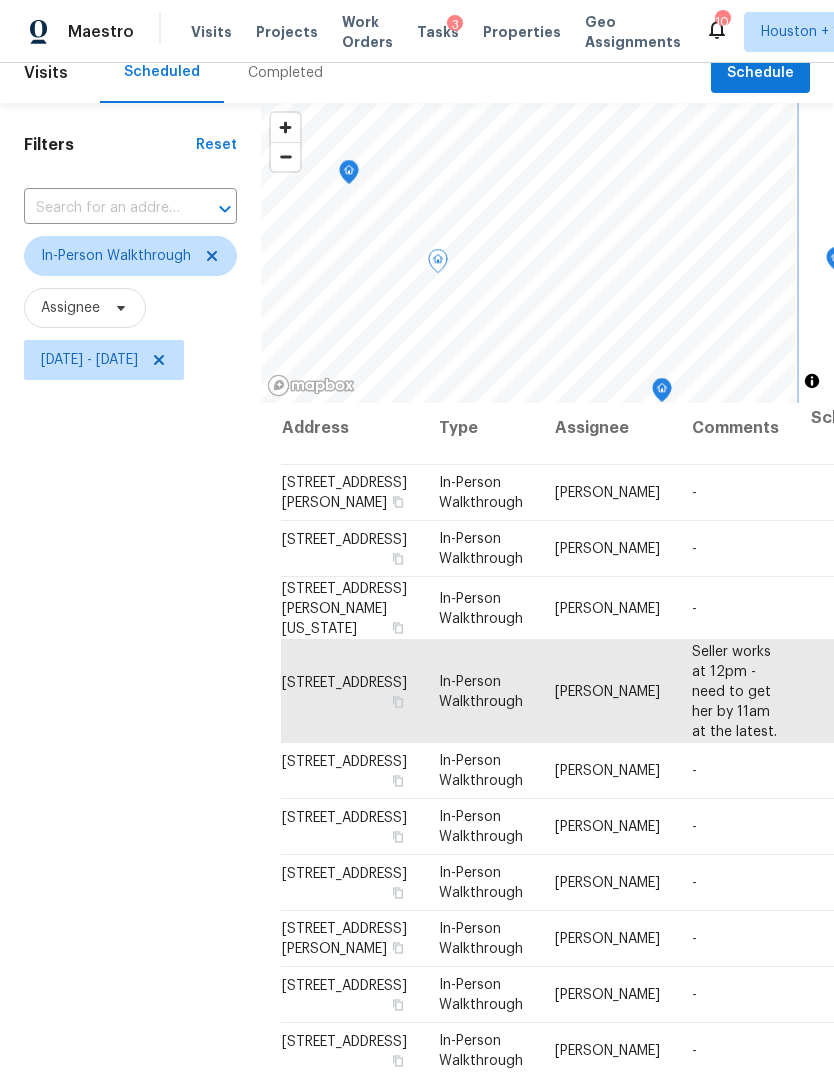 click 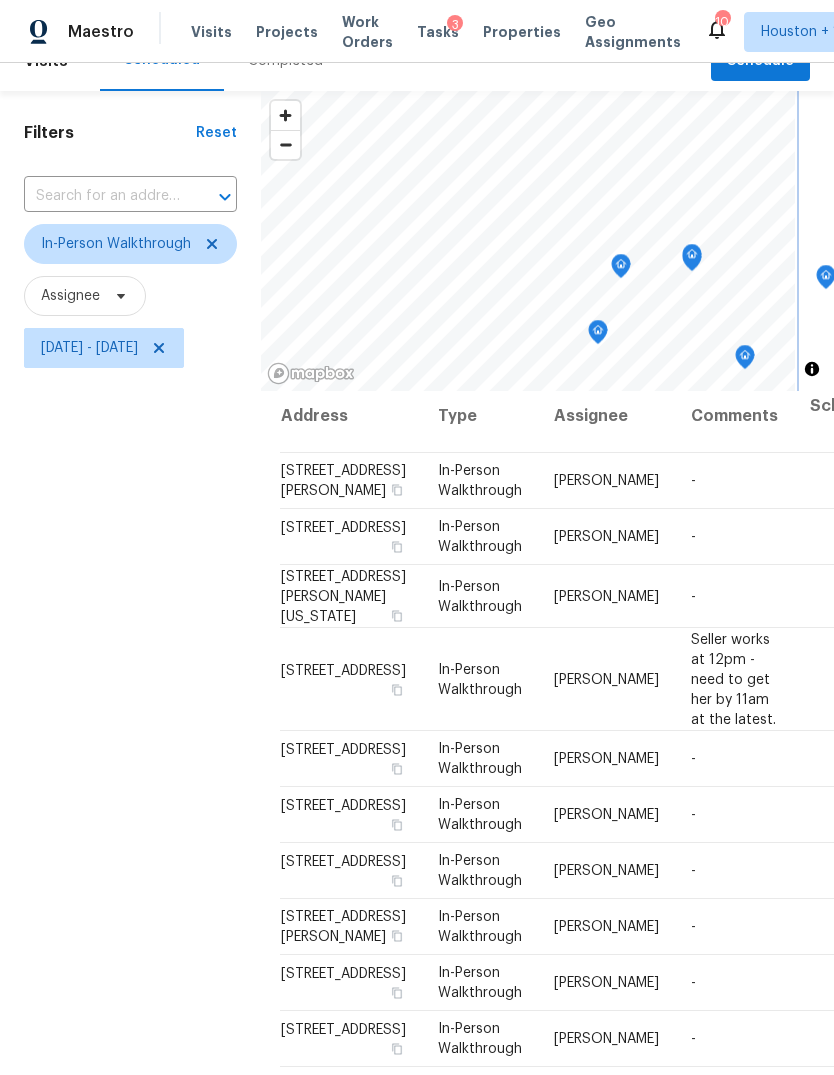 scroll, scrollTop: 25, scrollLeft: 0, axis: vertical 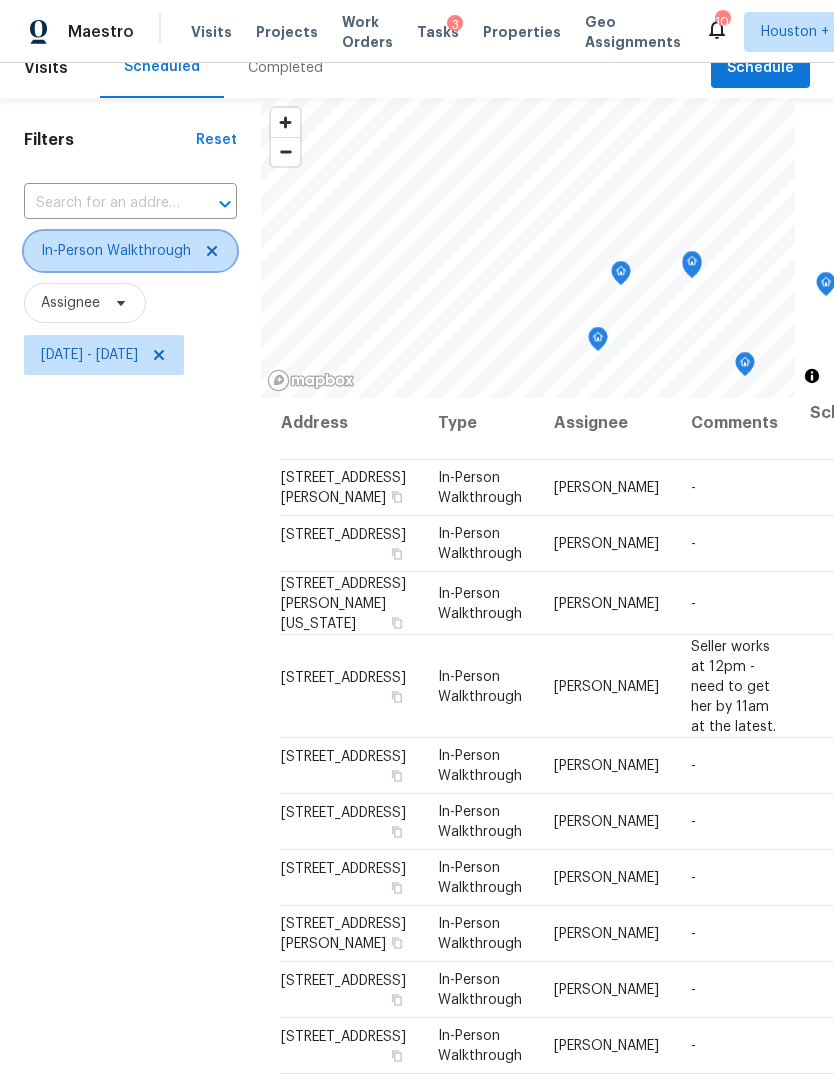 click 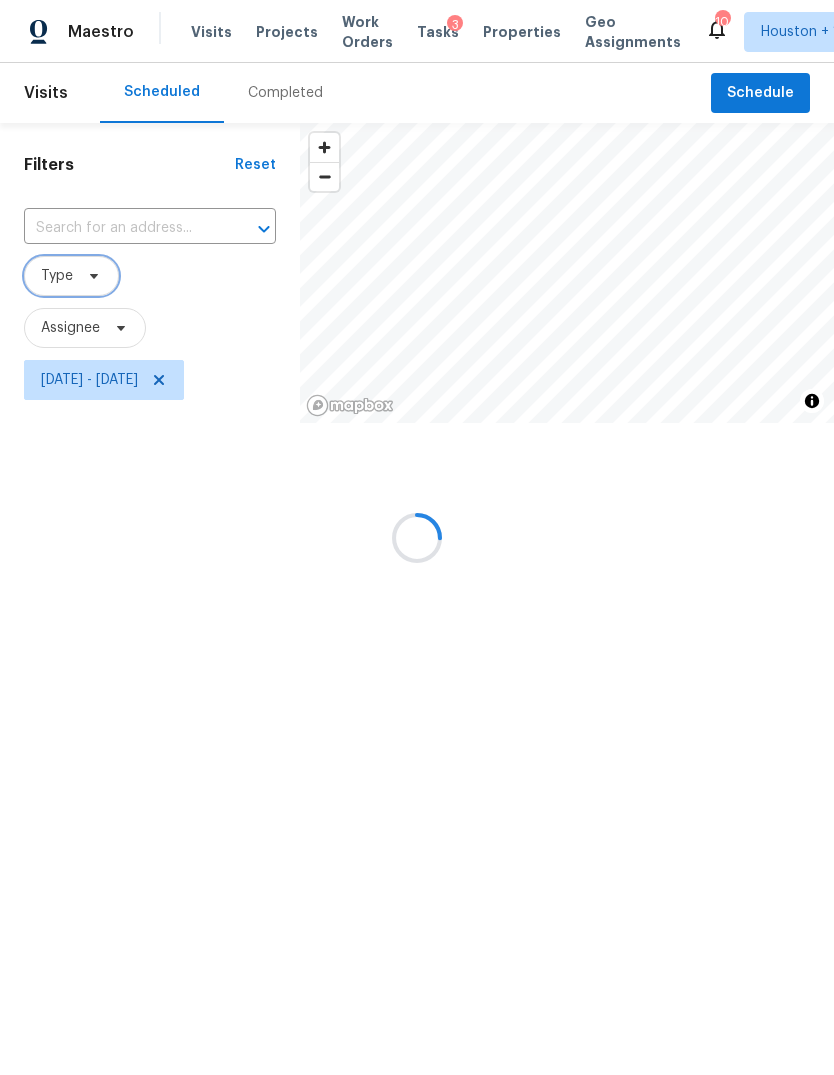 scroll, scrollTop: 0, scrollLeft: 0, axis: both 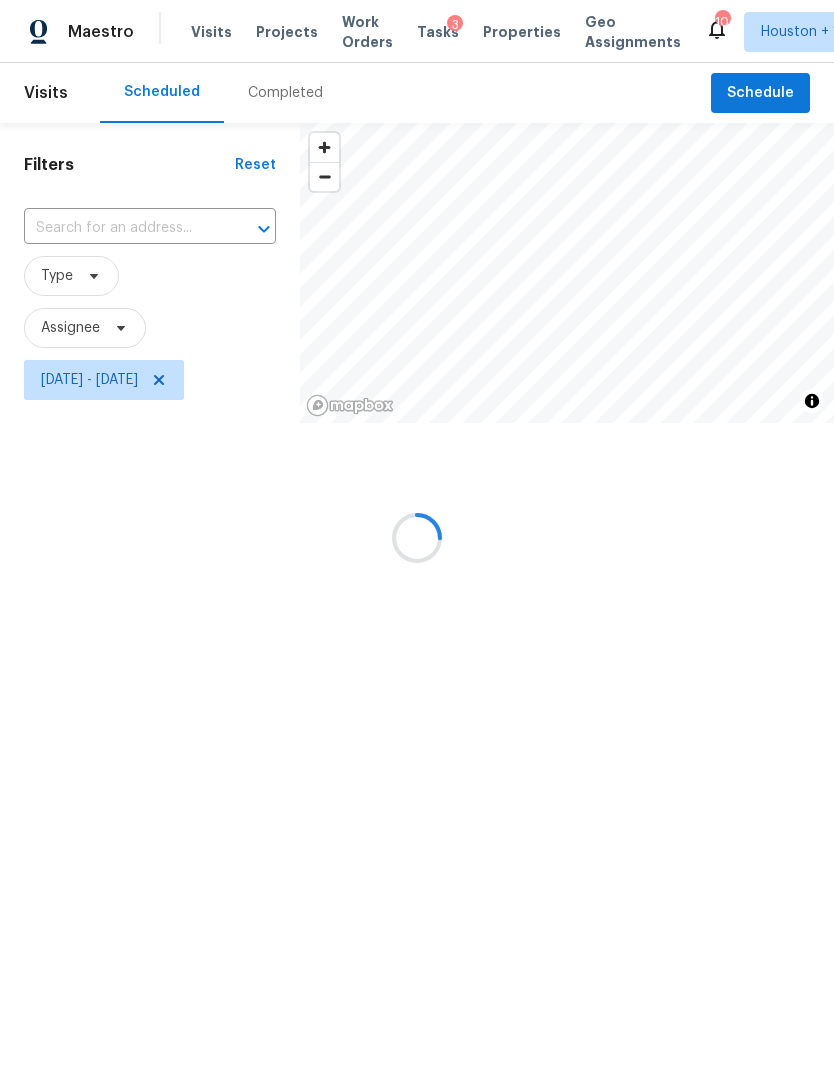 click at bounding box center [417, 537] 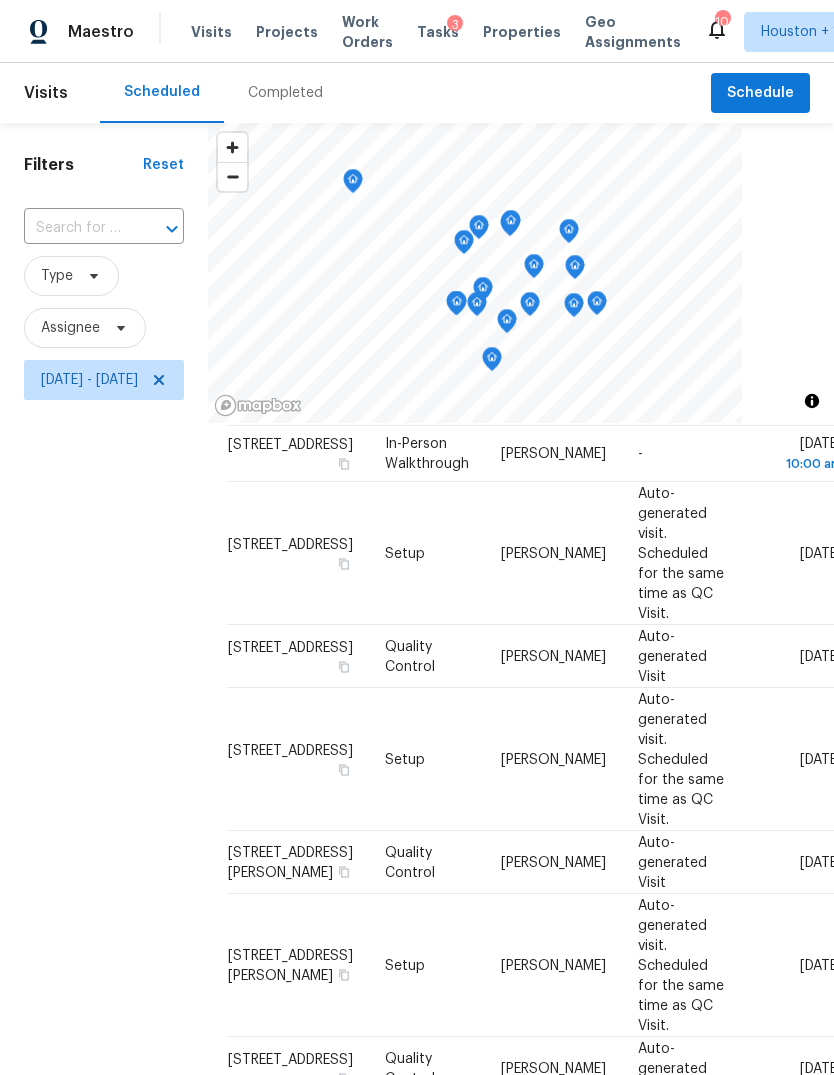 scroll, scrollTop: 348, scrollLeft: 0, axis: vertical 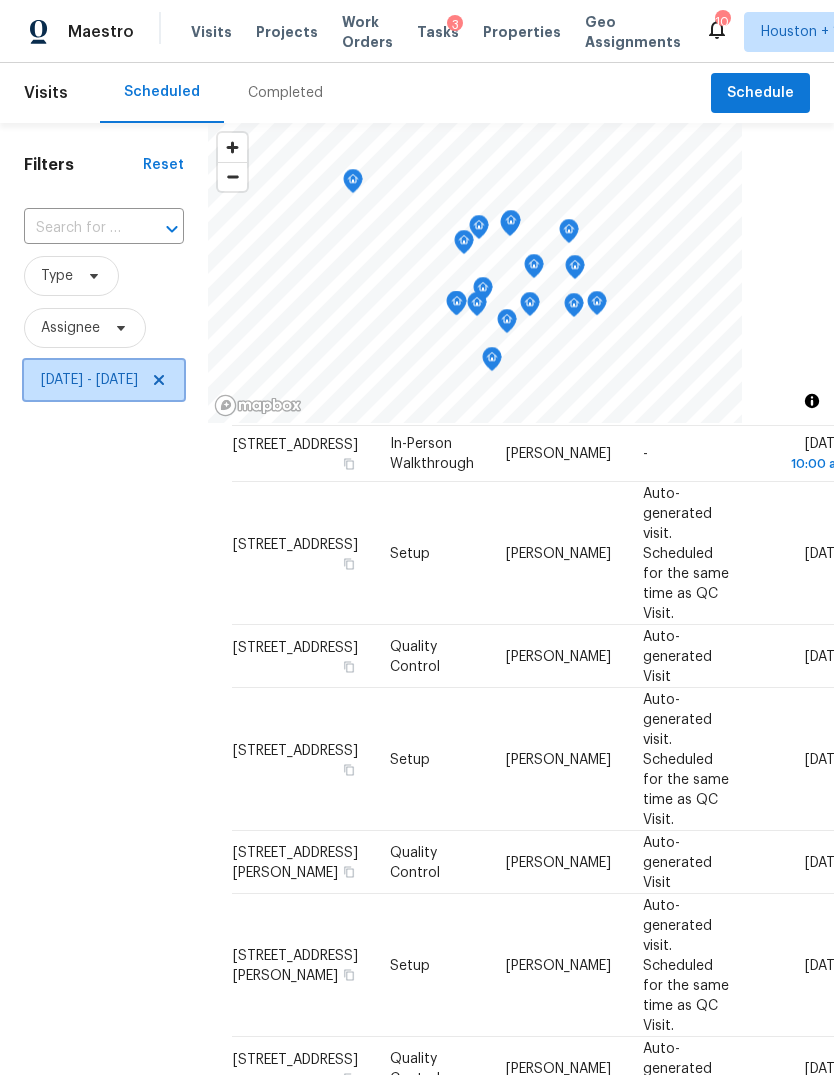 click 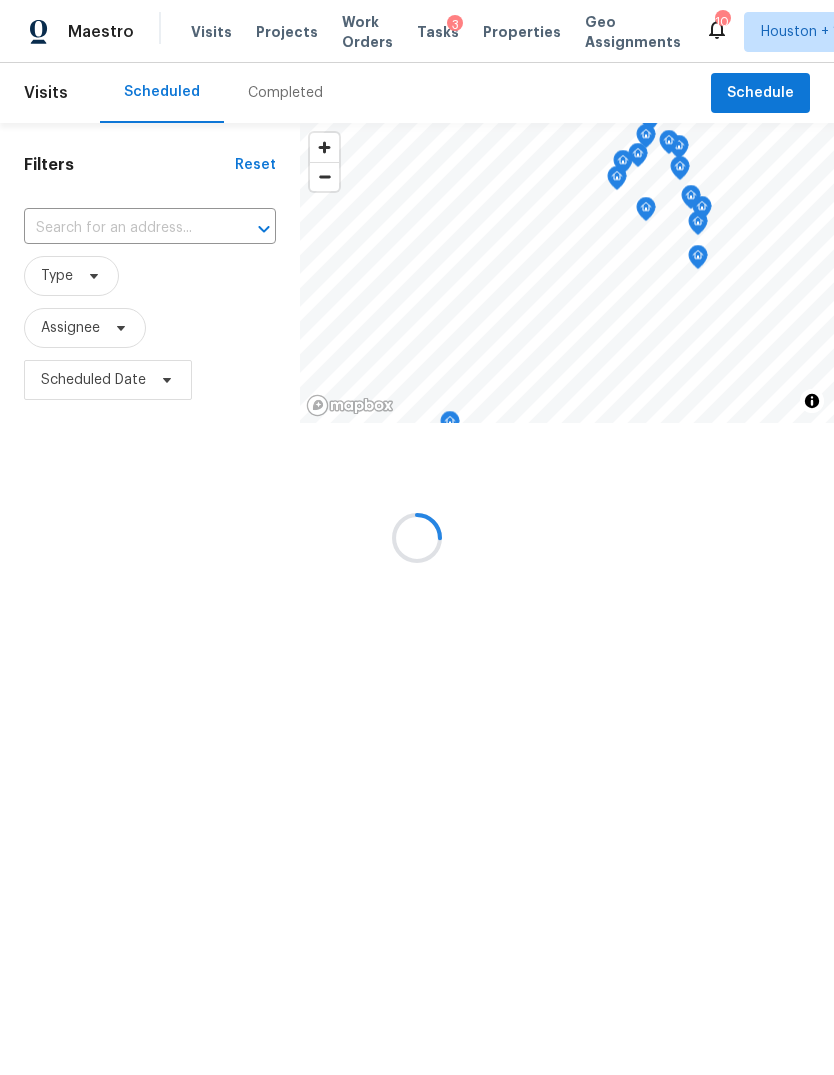 click at bounding box center (417, 537) 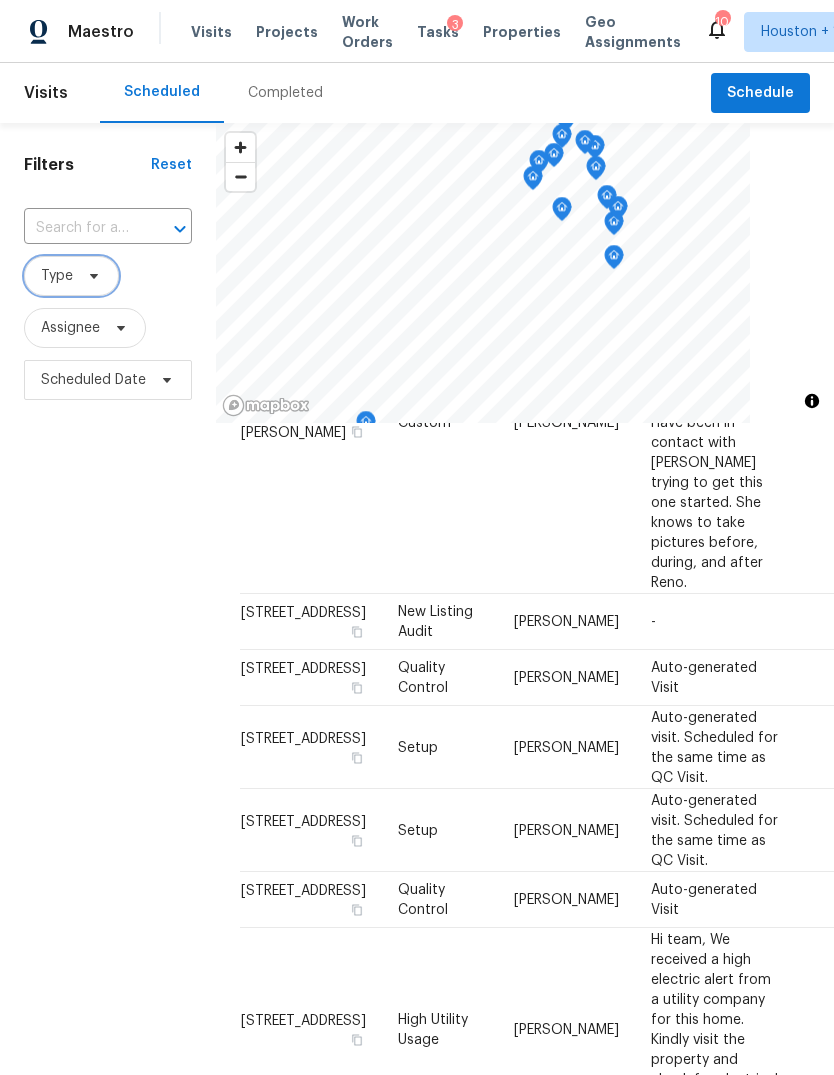 click on "Type" at bounding box center [57, 276] 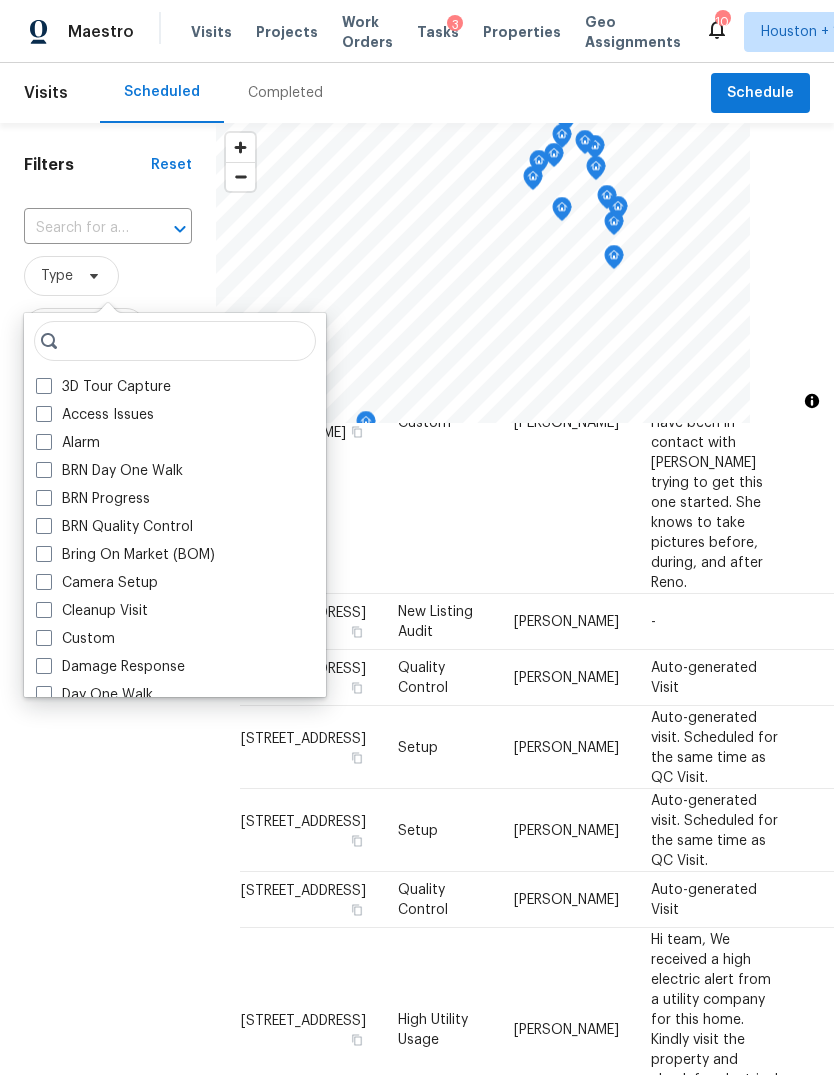 click at bounding box center [80, 228] 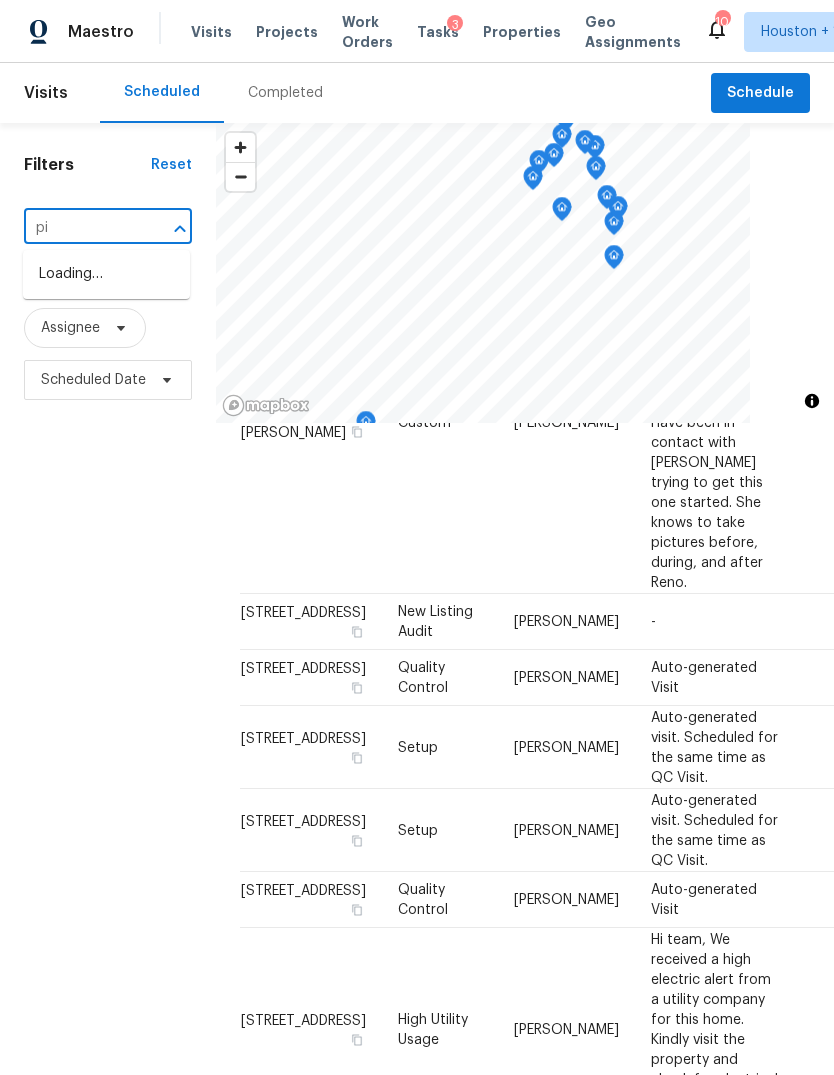 type on "p" 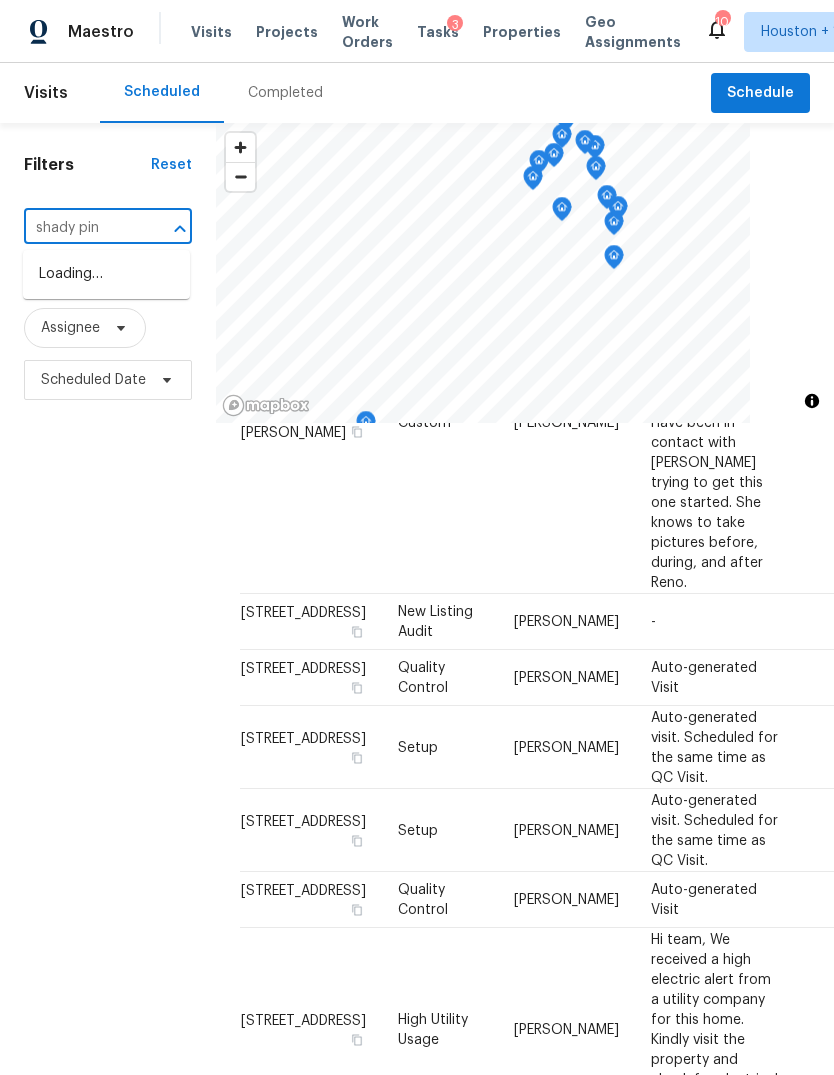 type on "shady pine" 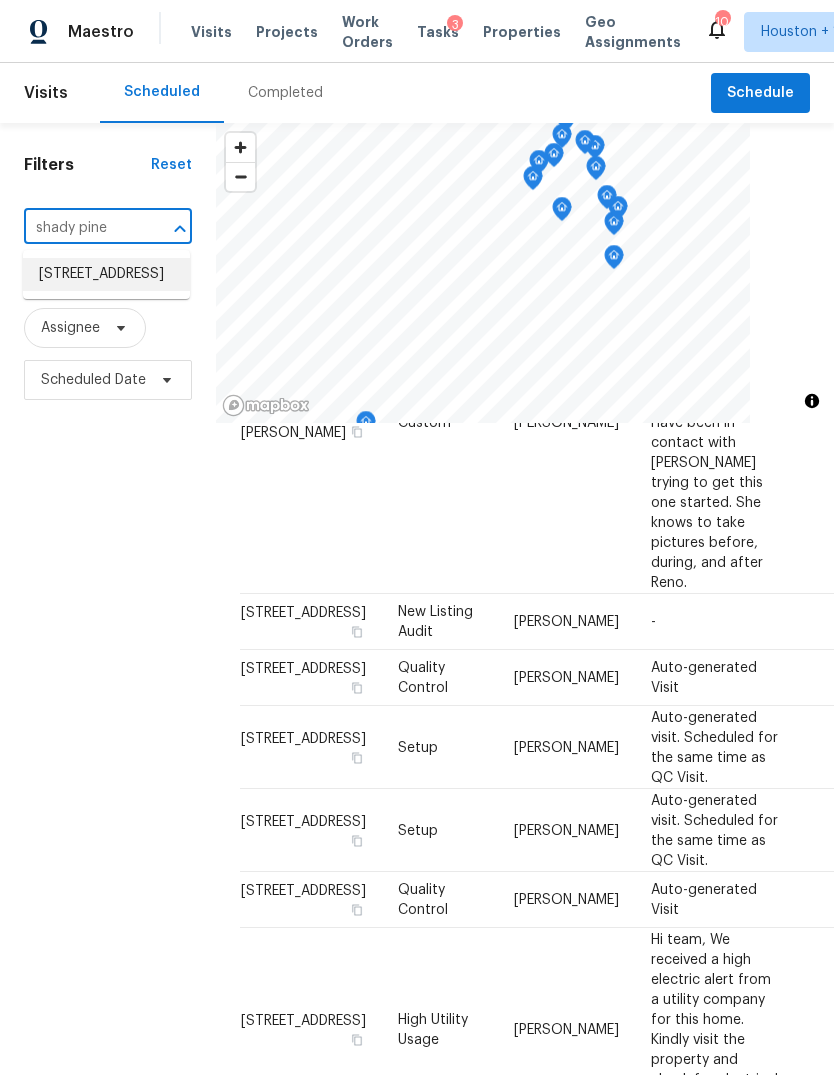 click on "[STREET_ADDRESS]" at bounding box center [106, 274] 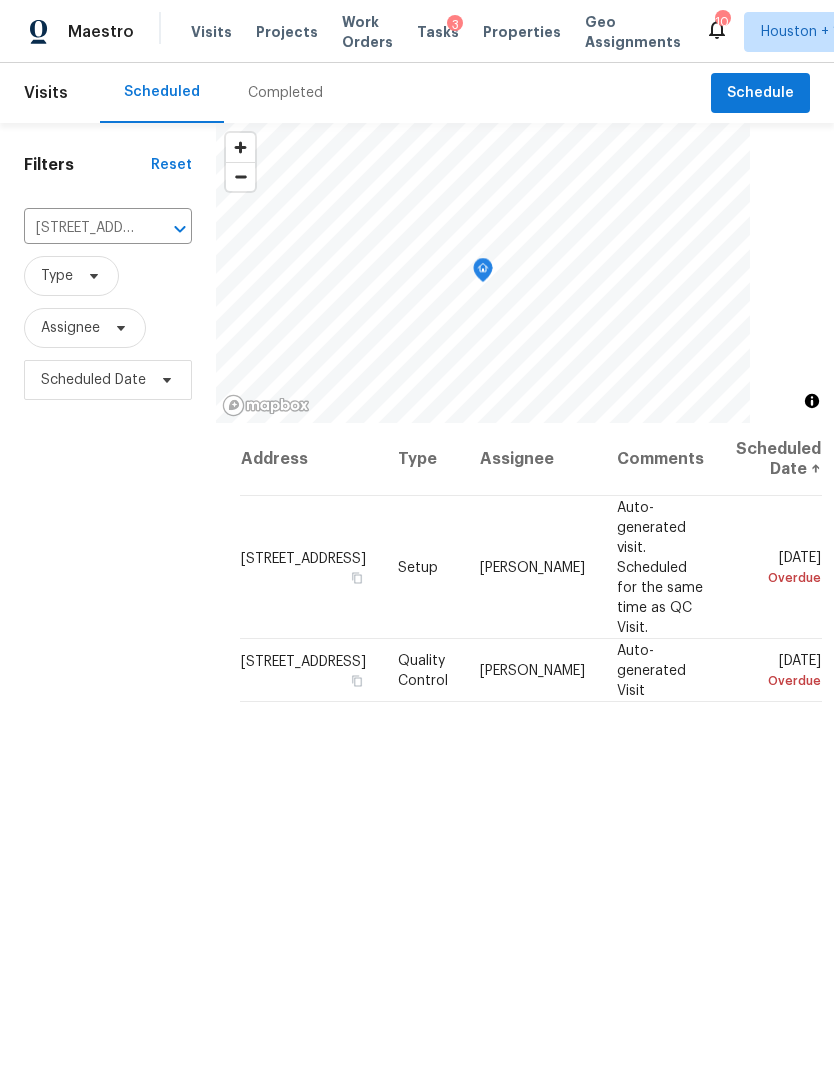 scroll, scrollTop: 0, scrollLeft: 0, axis: both 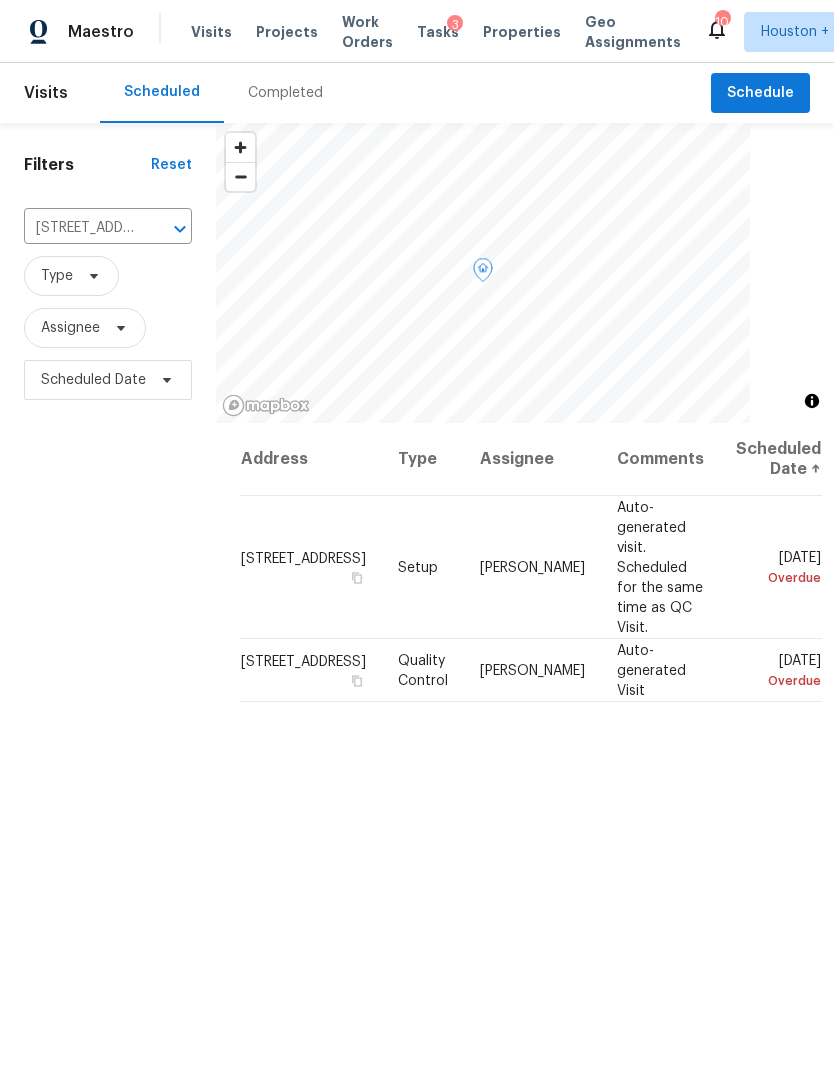 click 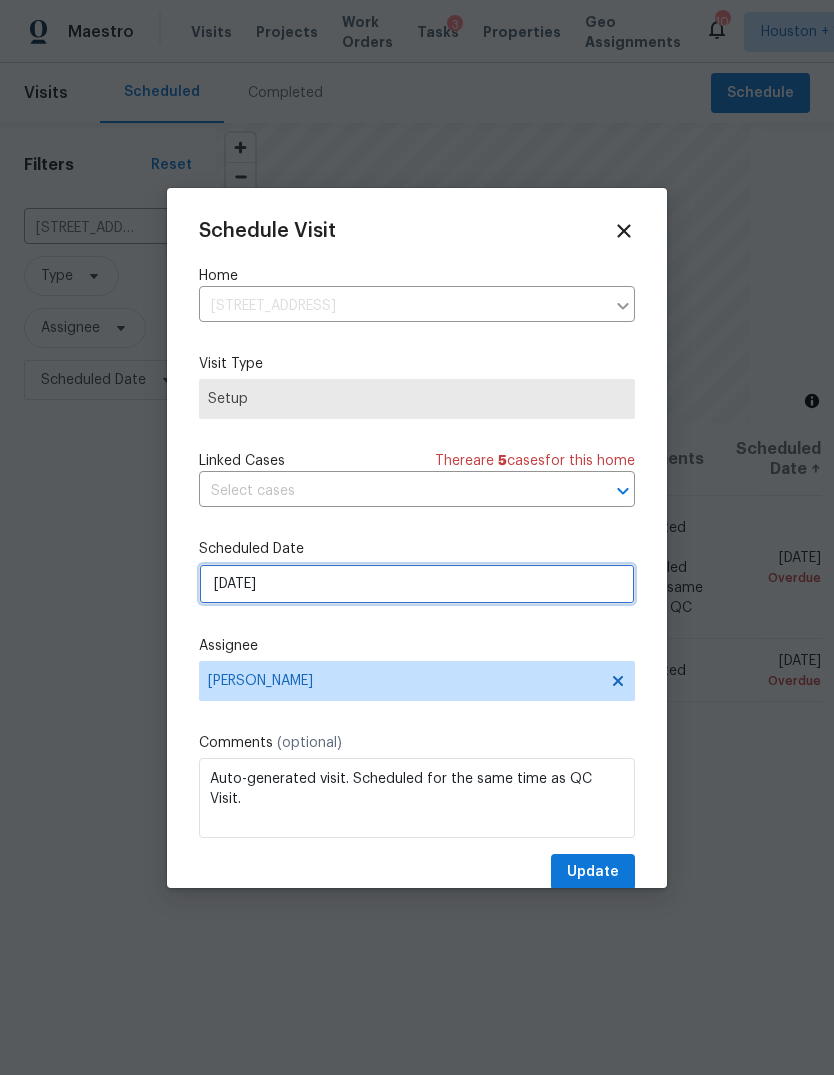 click on "[DATE]" at bounding box center [417, 584] 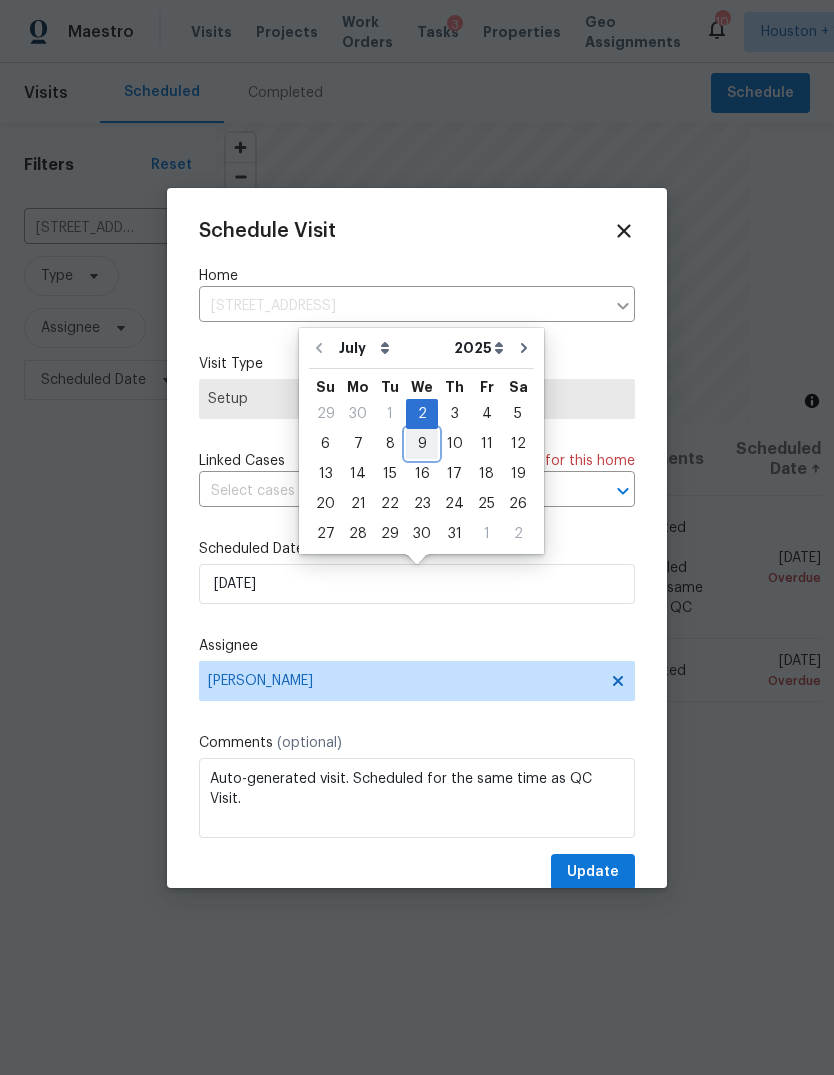 click on "9" at bounding box center (422, 444) 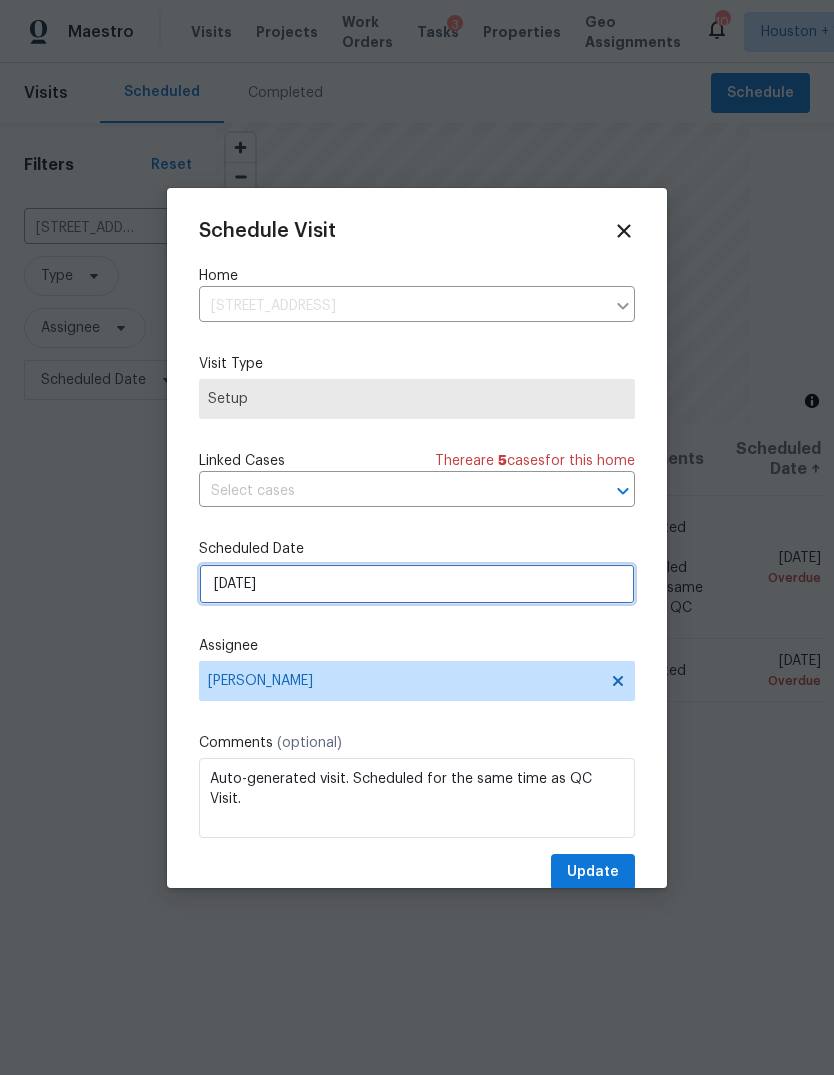 click on "[DATE]" at bounding box center [417, 584] 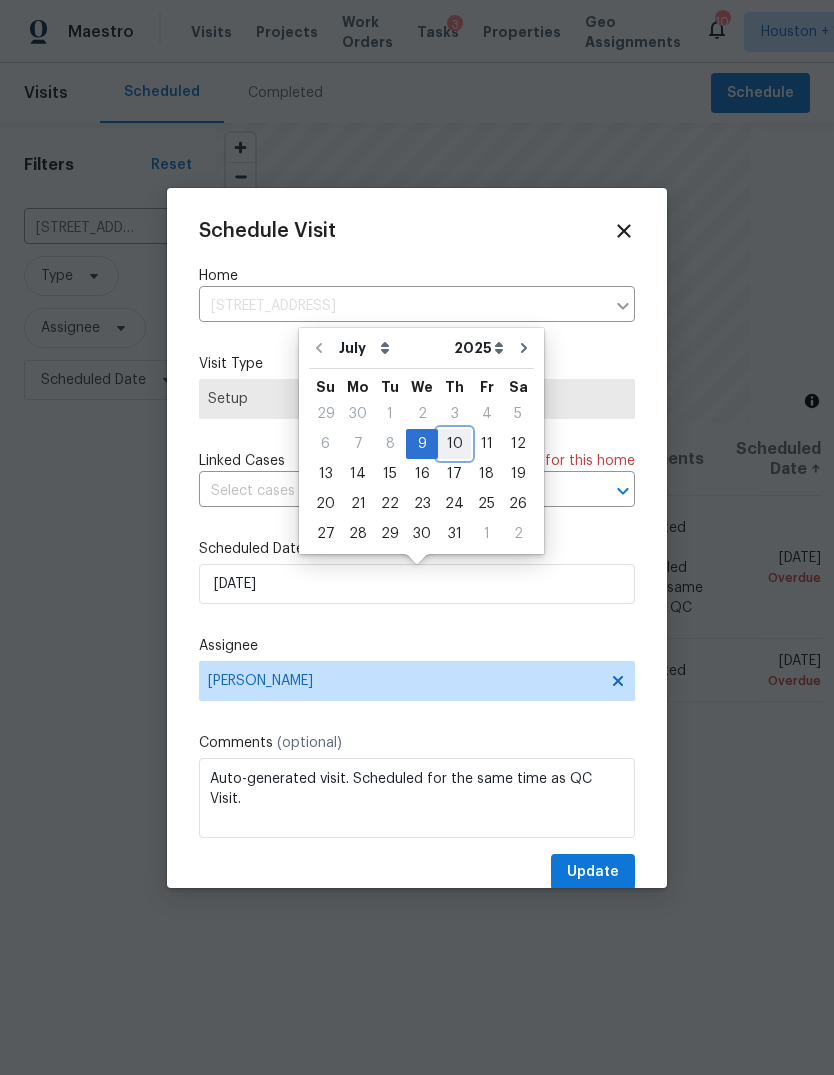 click on "10" at bounding box center [454, 444] 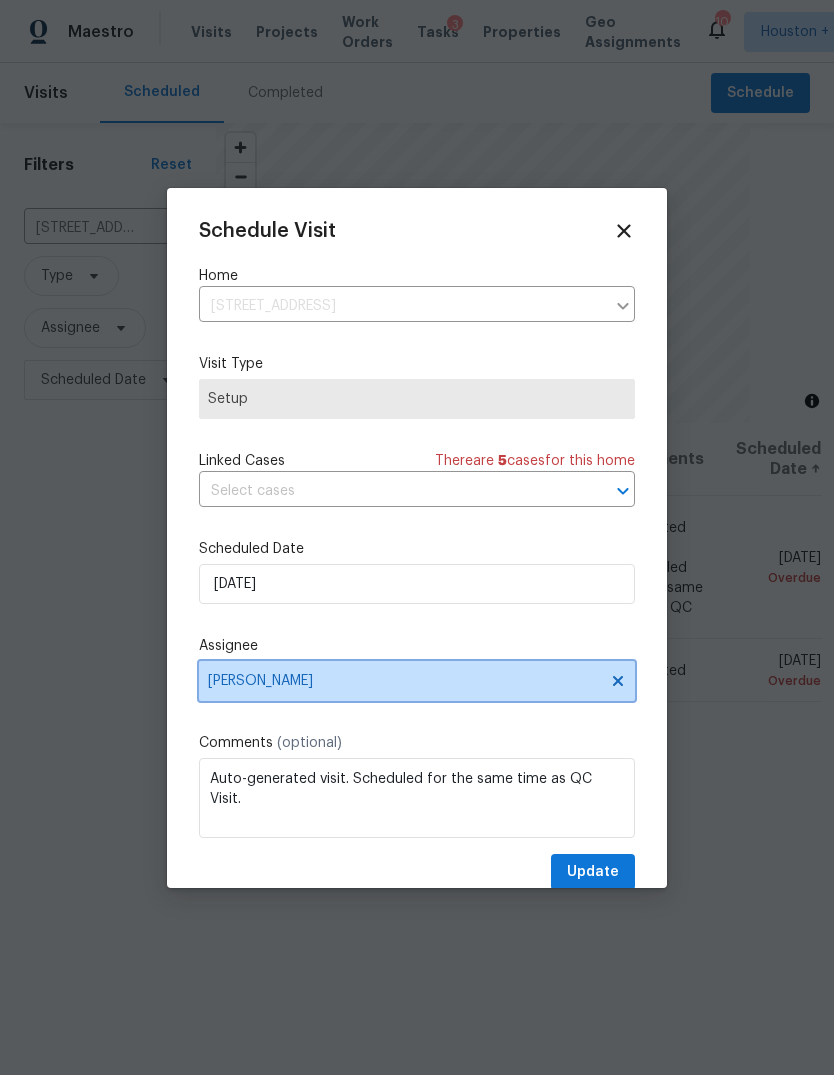 click on "[PERSON_NAME]" at bounding box center (404, 681) 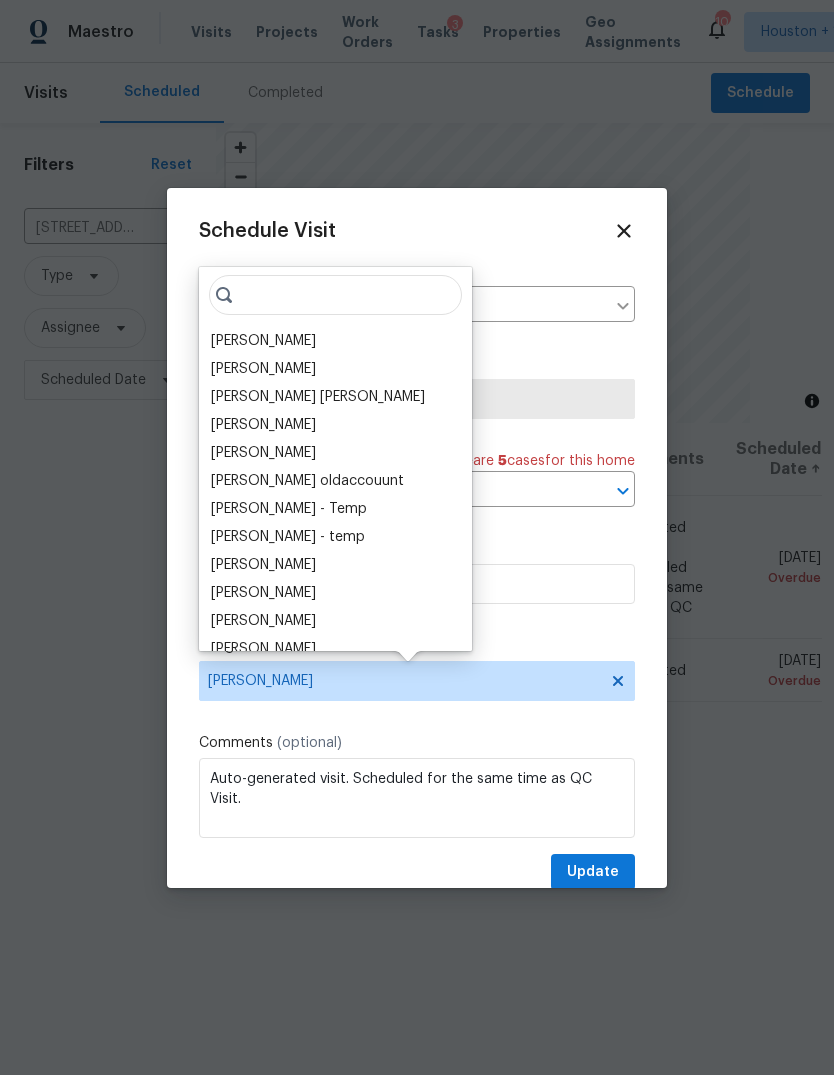 click on "[PERSON_NAME]" at bounding box center (263, 341) 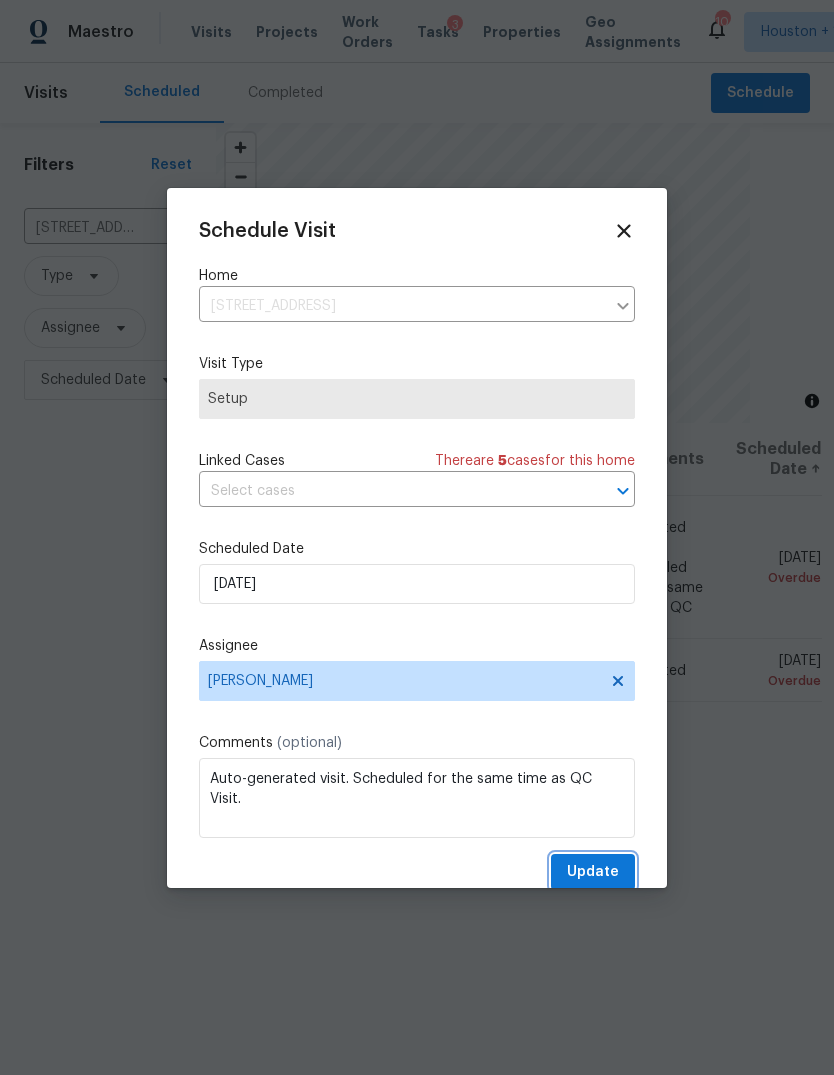 click on "Update" at bounding box center [593, 872] 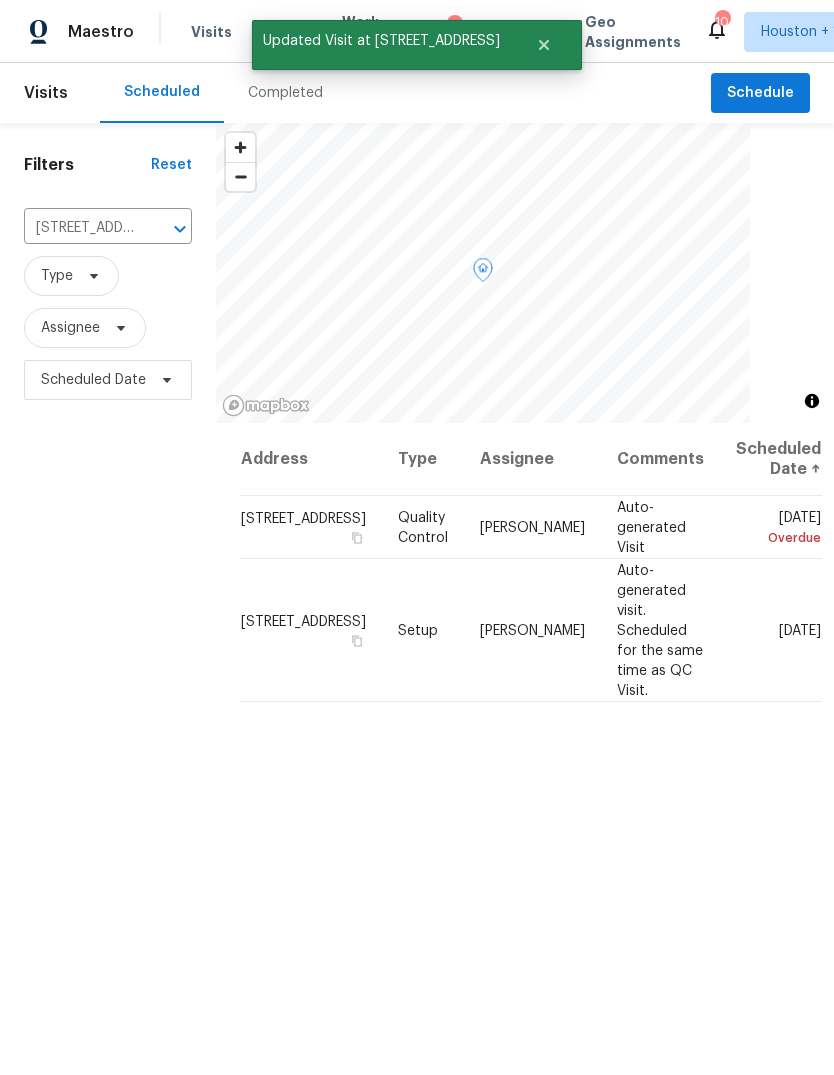 click 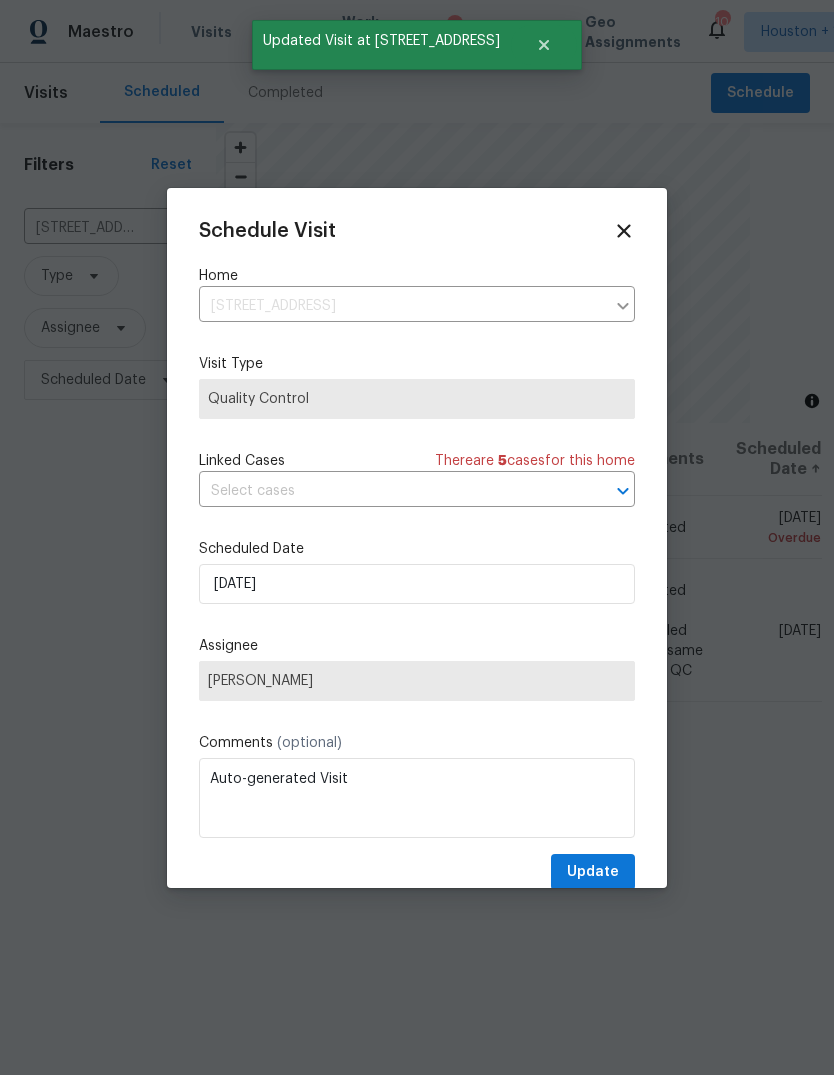click on "[PERSON_NAME]" at bounding box center (417, 681) 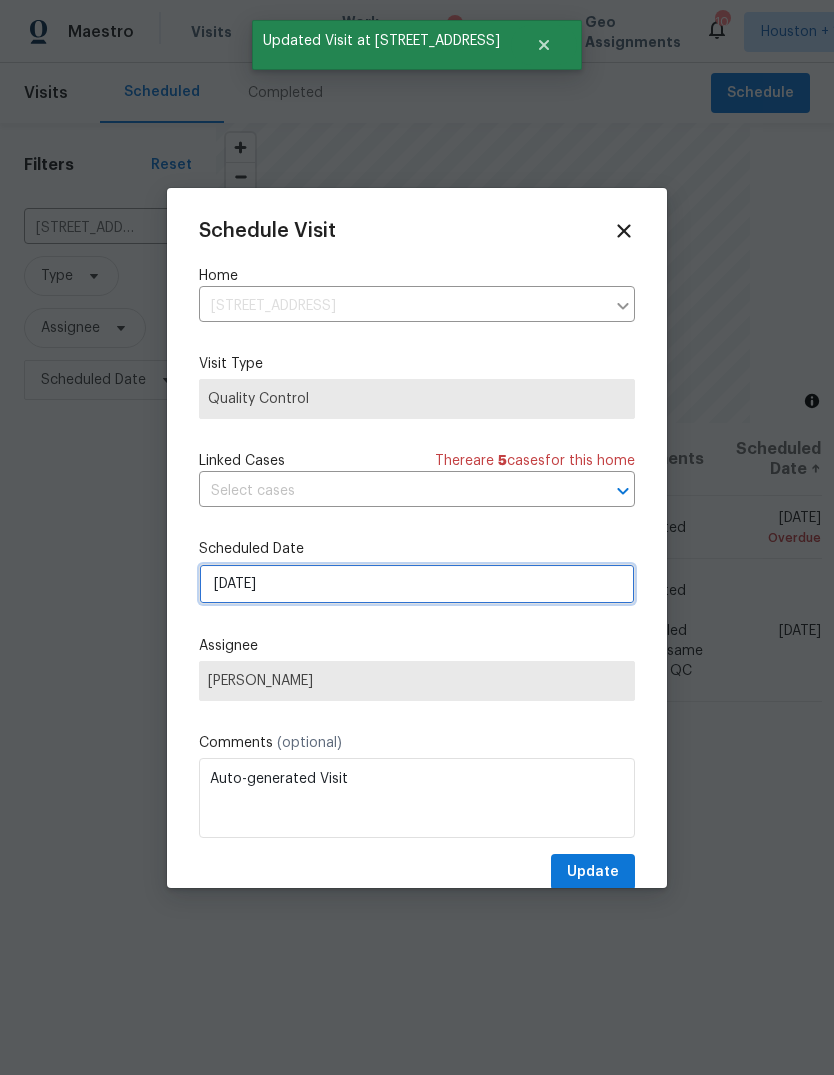 click on "[DATE]" at bounding box center [417, 584] 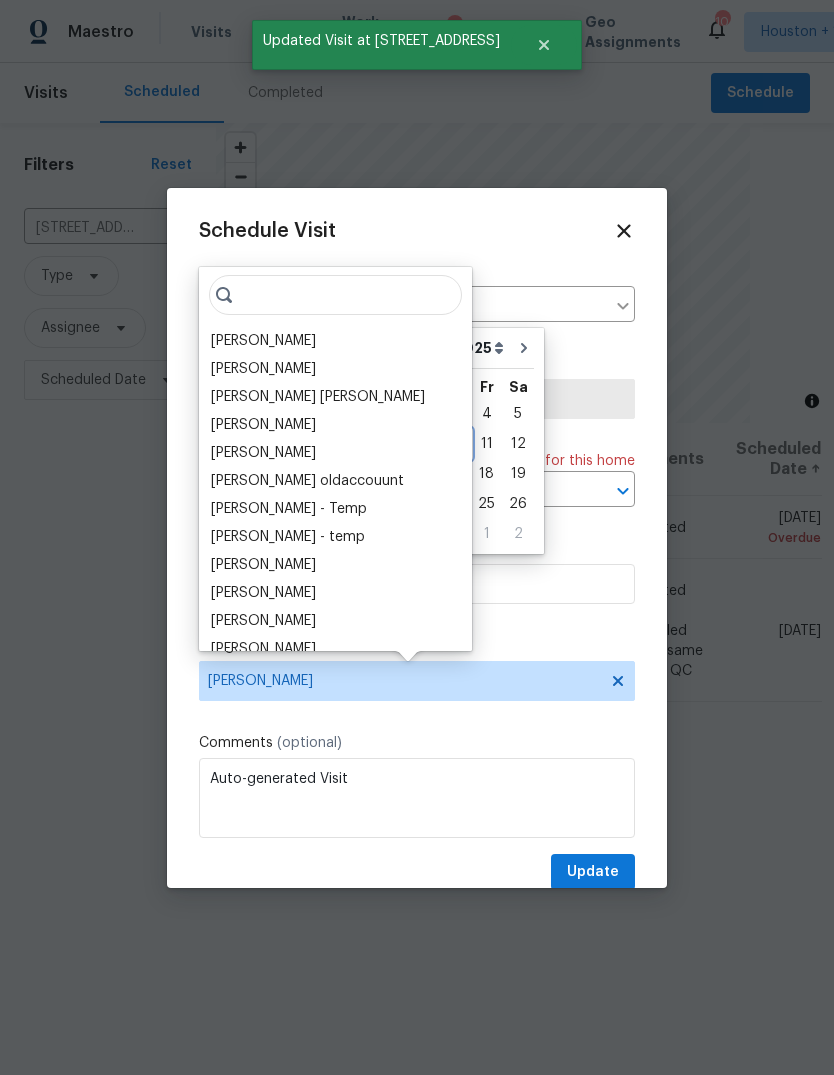 click on "10" at bounding box center (454, 444) 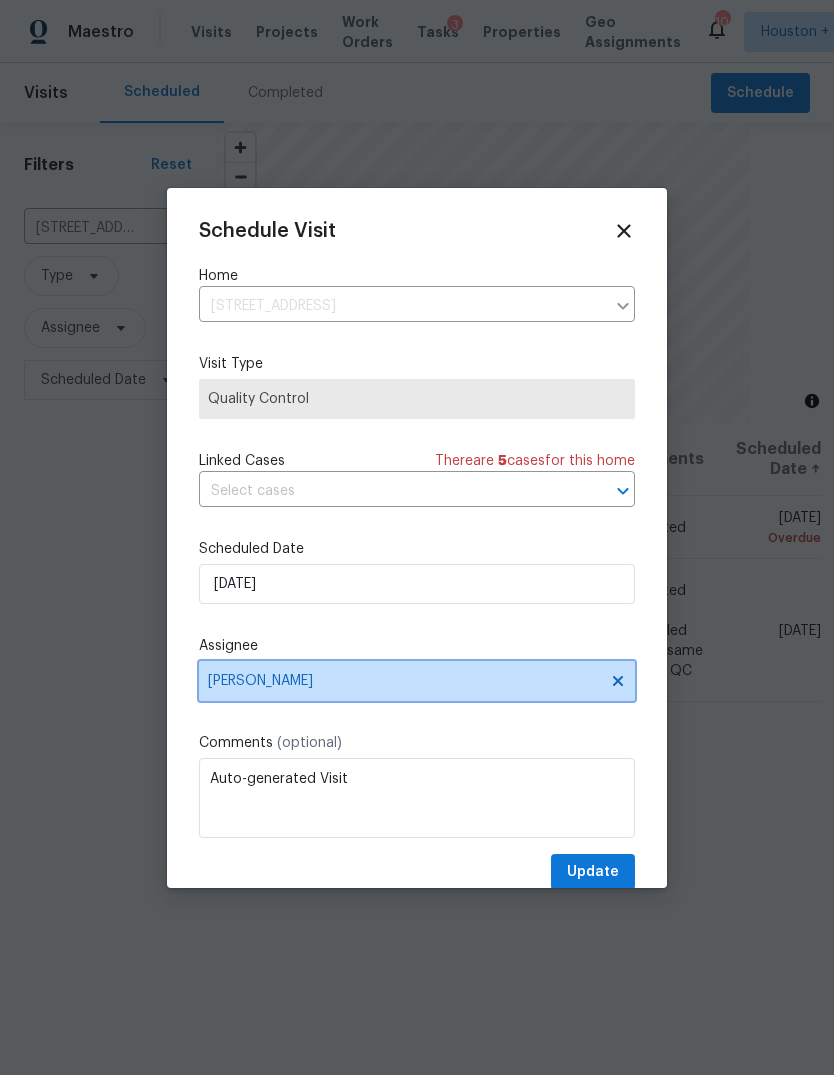 click on "[PERSON_NAME]" at bounding box center (417, 681) 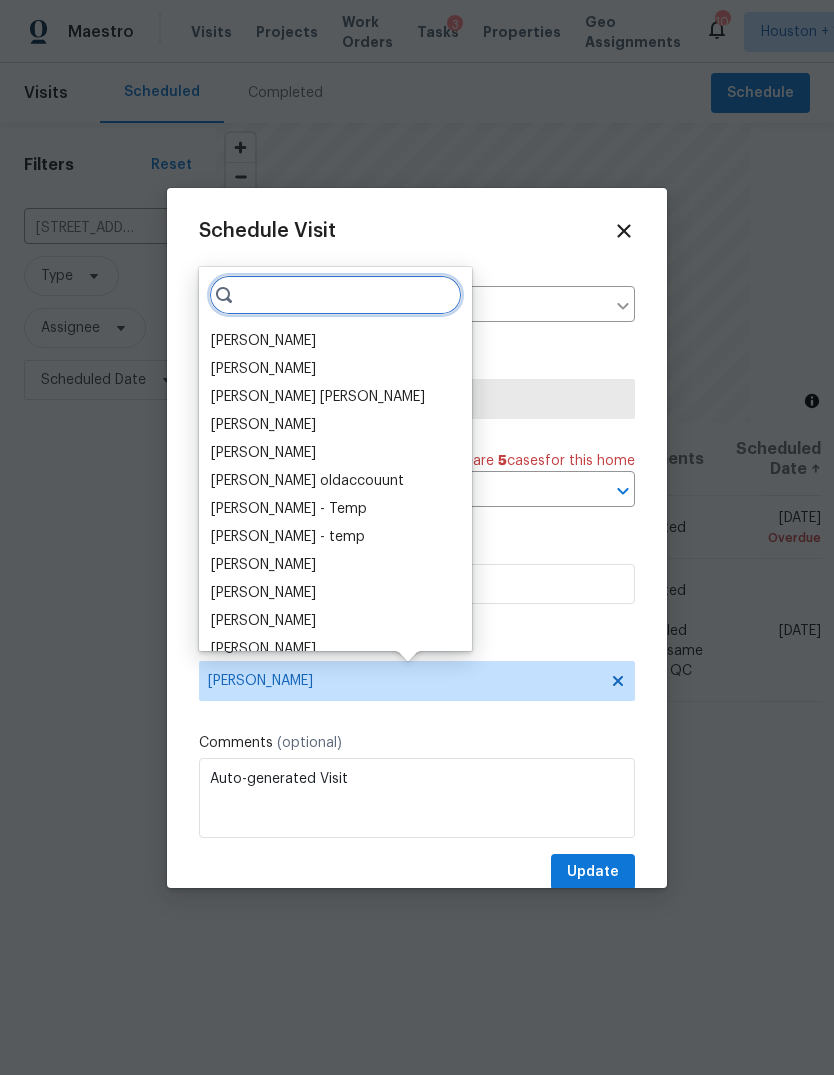 click at bounding box center (335, 295) 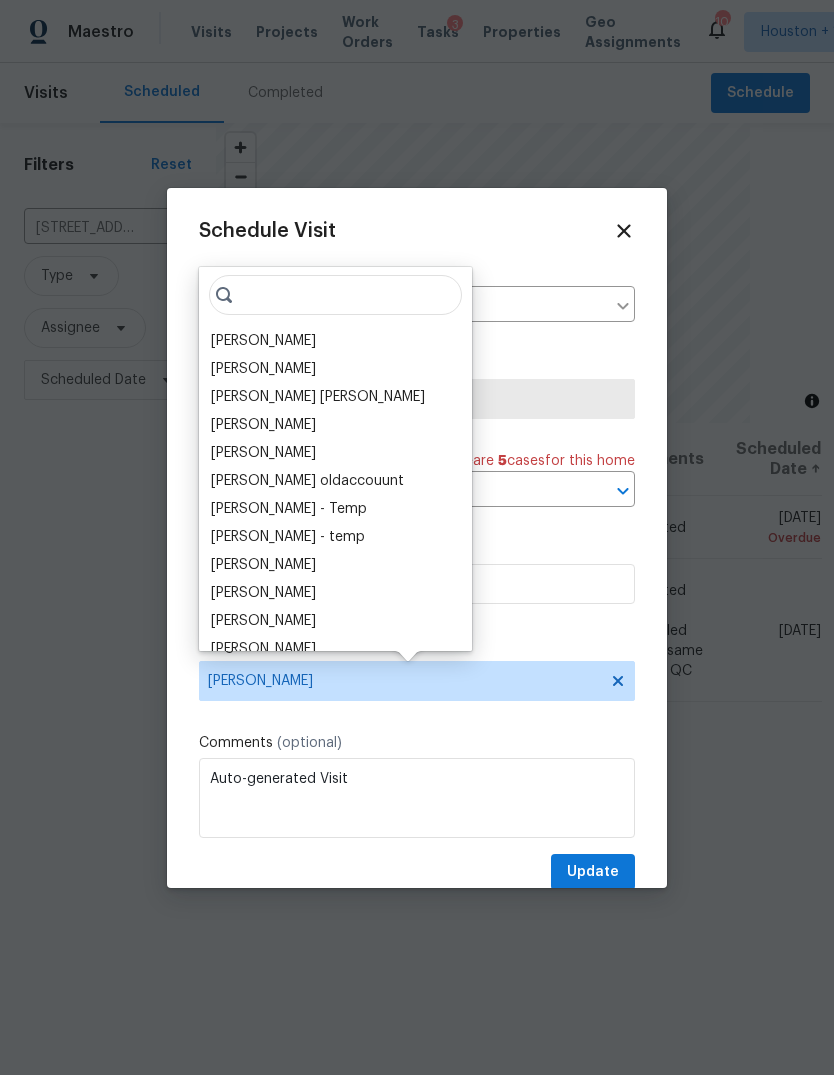 click on "[PERSON_NAME]" at bounding box center [263, 341] 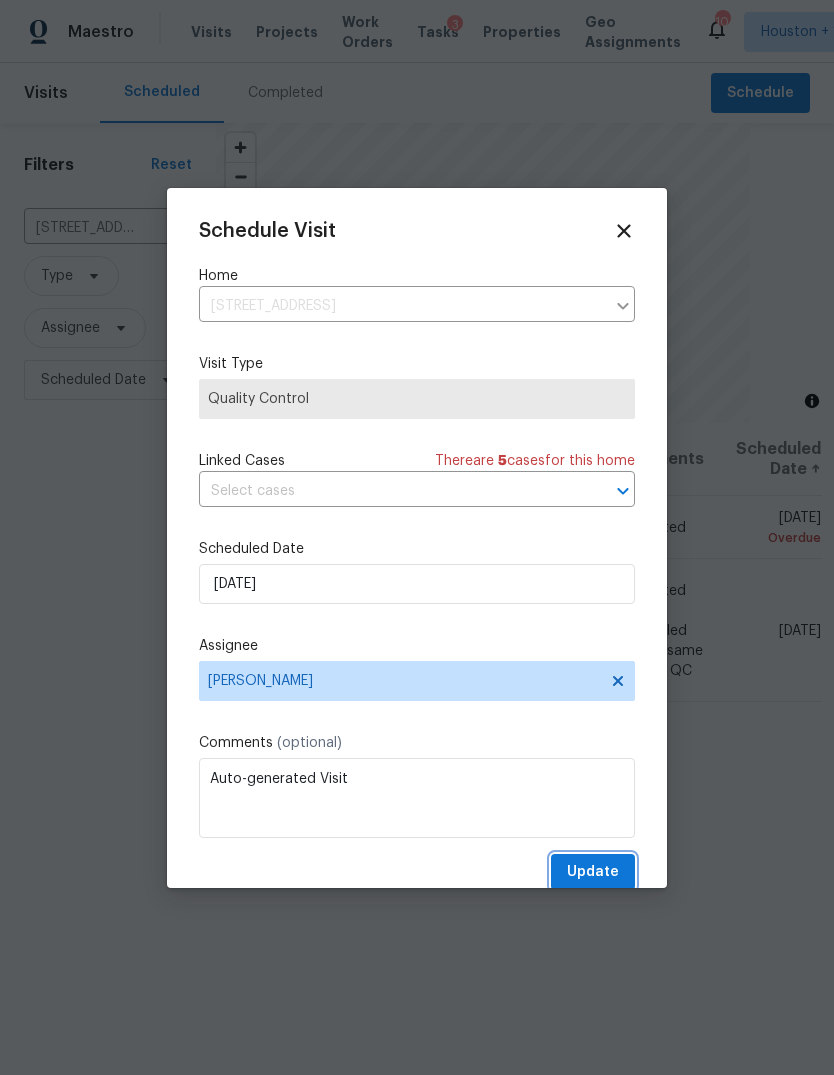click on "Update" at bounding box center (593, 872) 